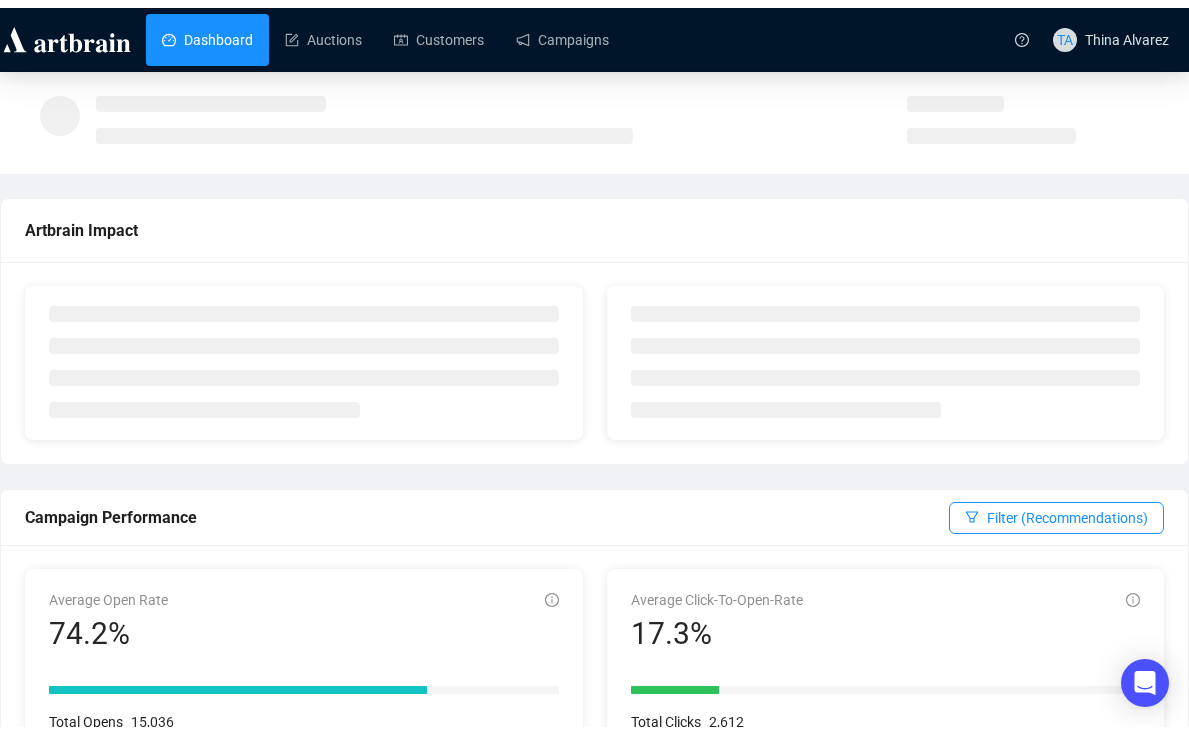 scroll, scrollTop: 0, scrollLeft: 0, axis: both 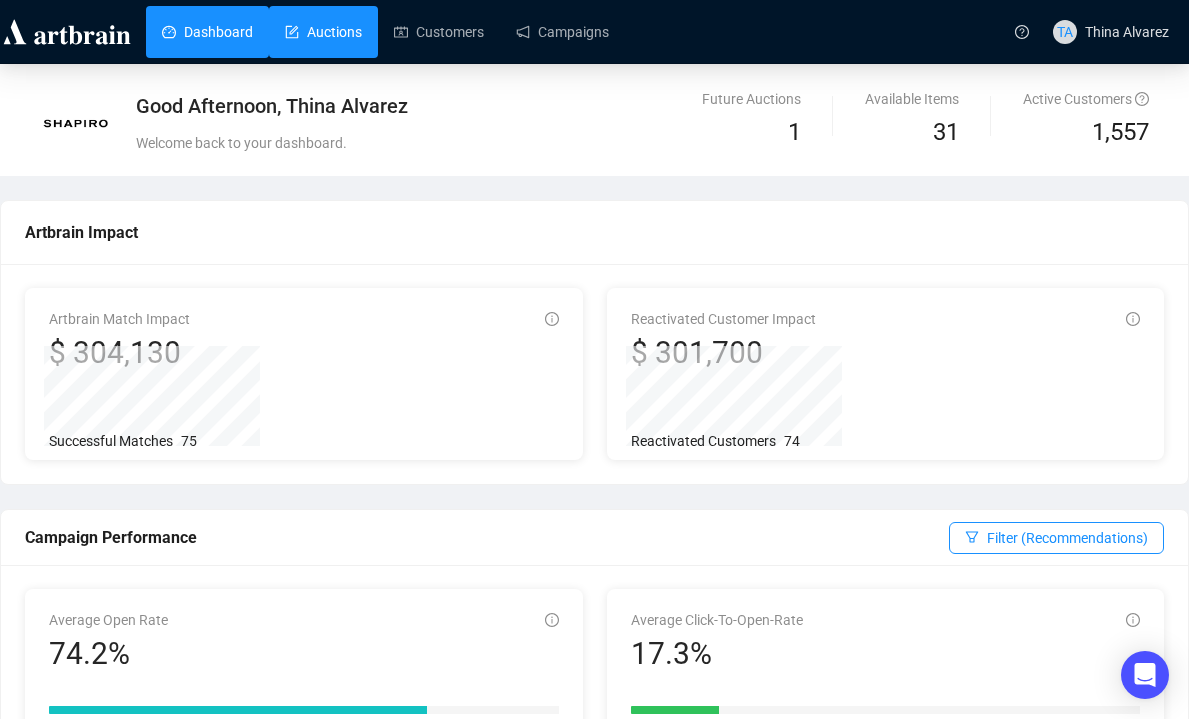 click on "Auctions" at bounding box center [323, 32] 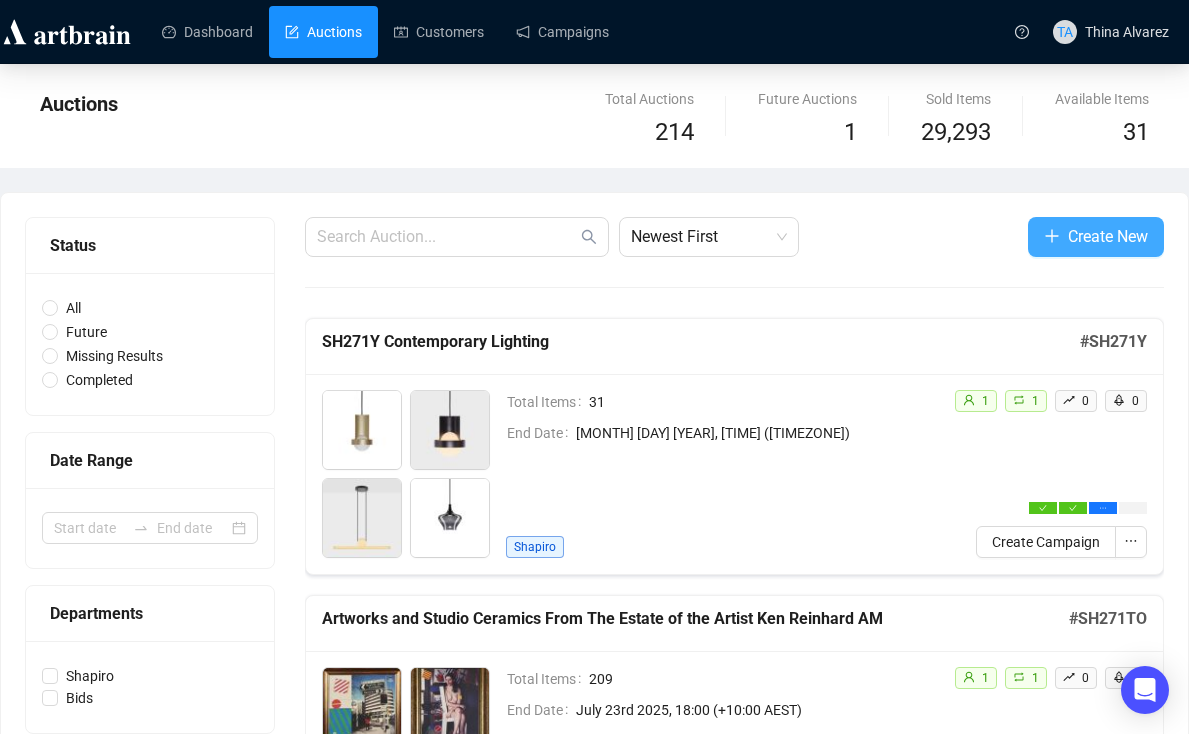 click on "Create New" at bounding box center [1108, 236] 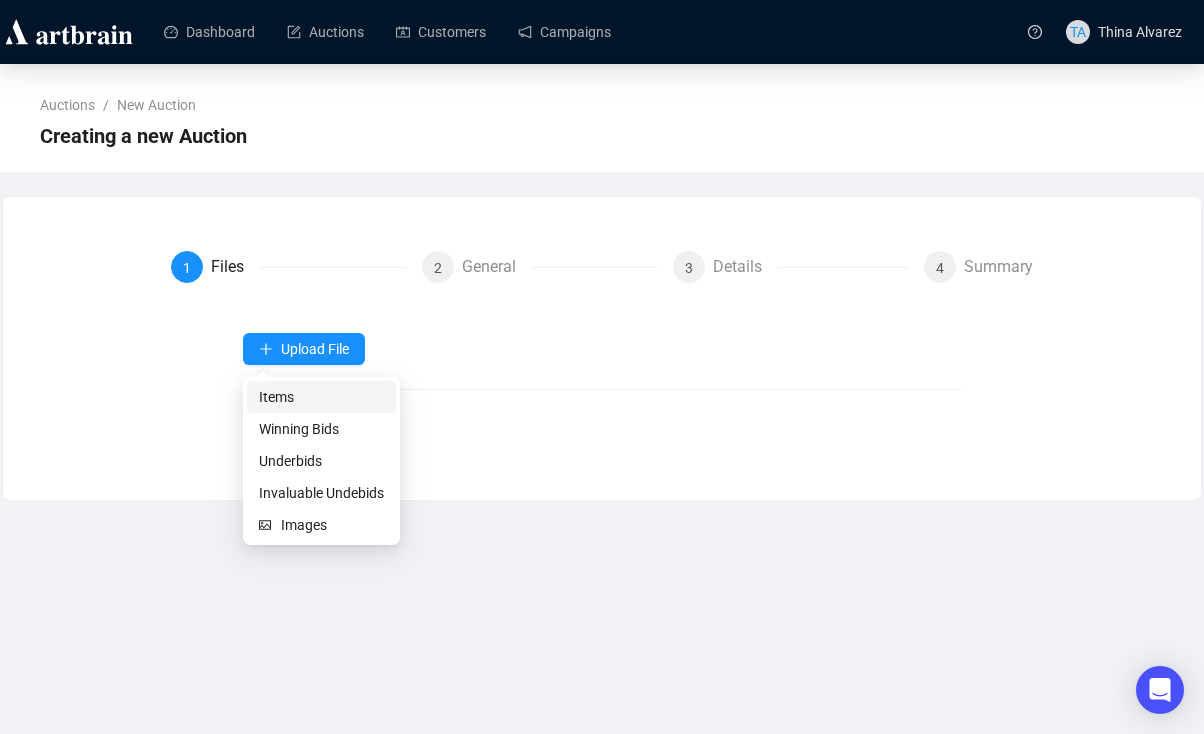 click on "Items" at bounding box center [321, 397] 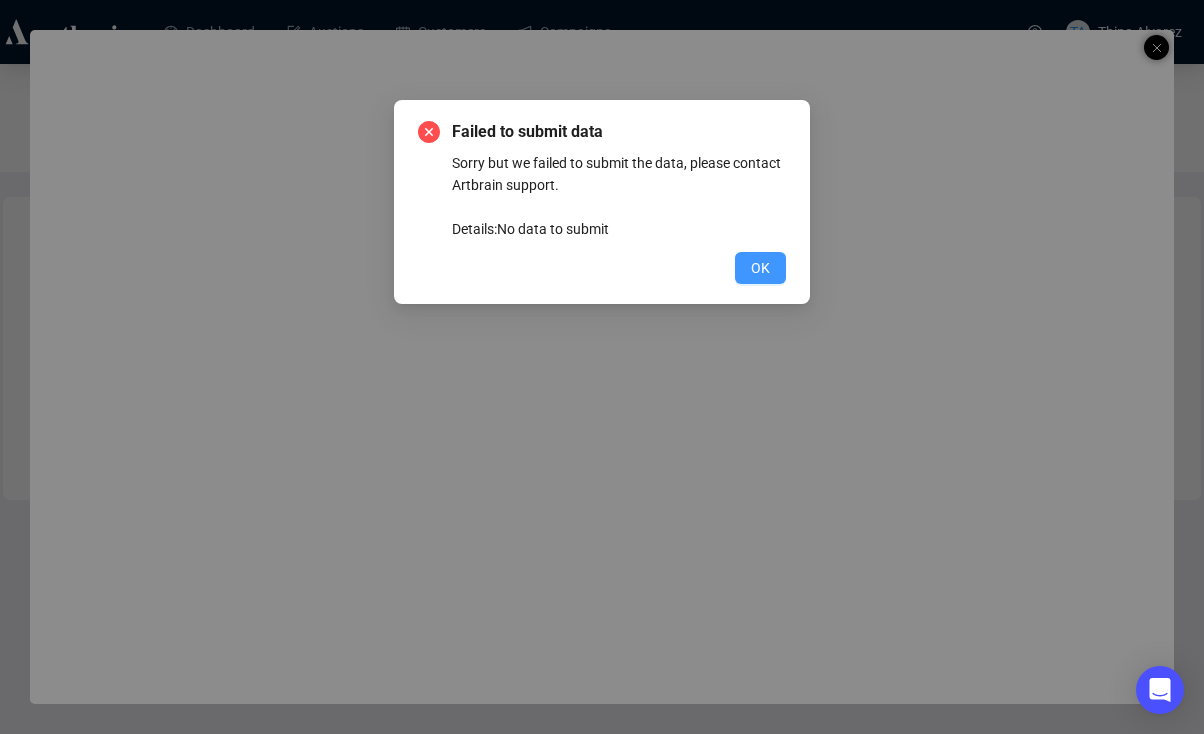 click on "OK" at bounding box center [760, 268] 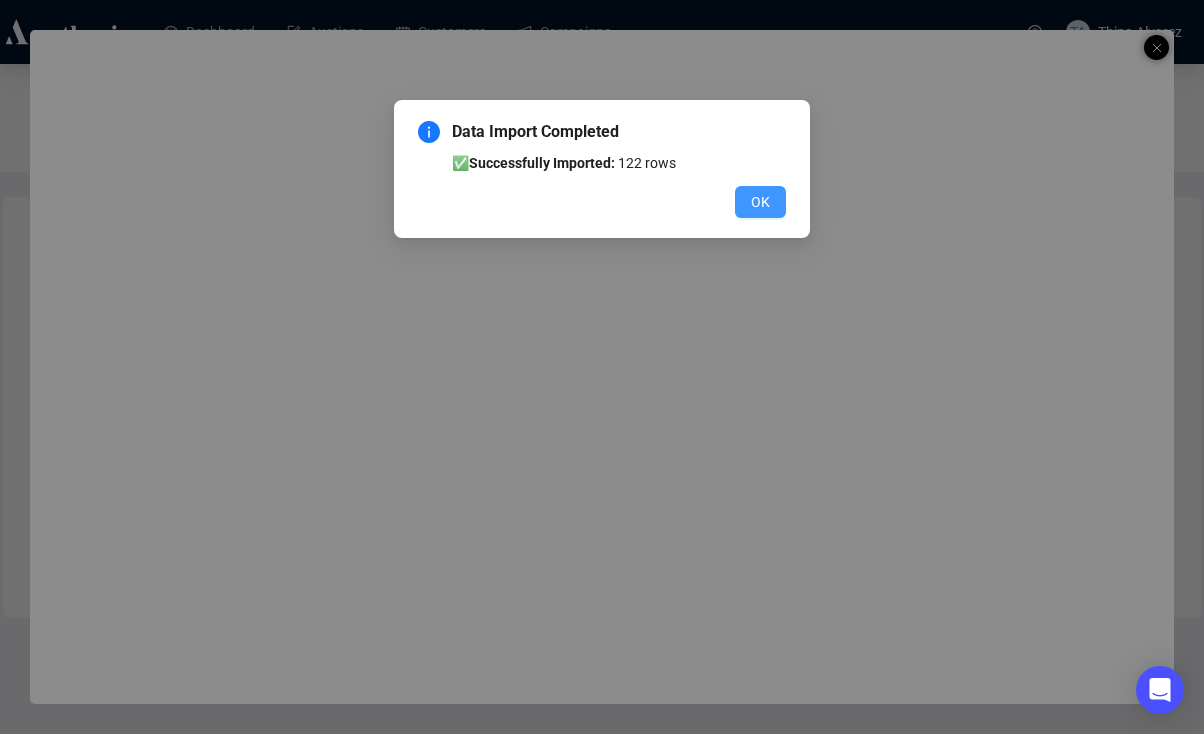 click on "OK" at bounding box center (760, 202) 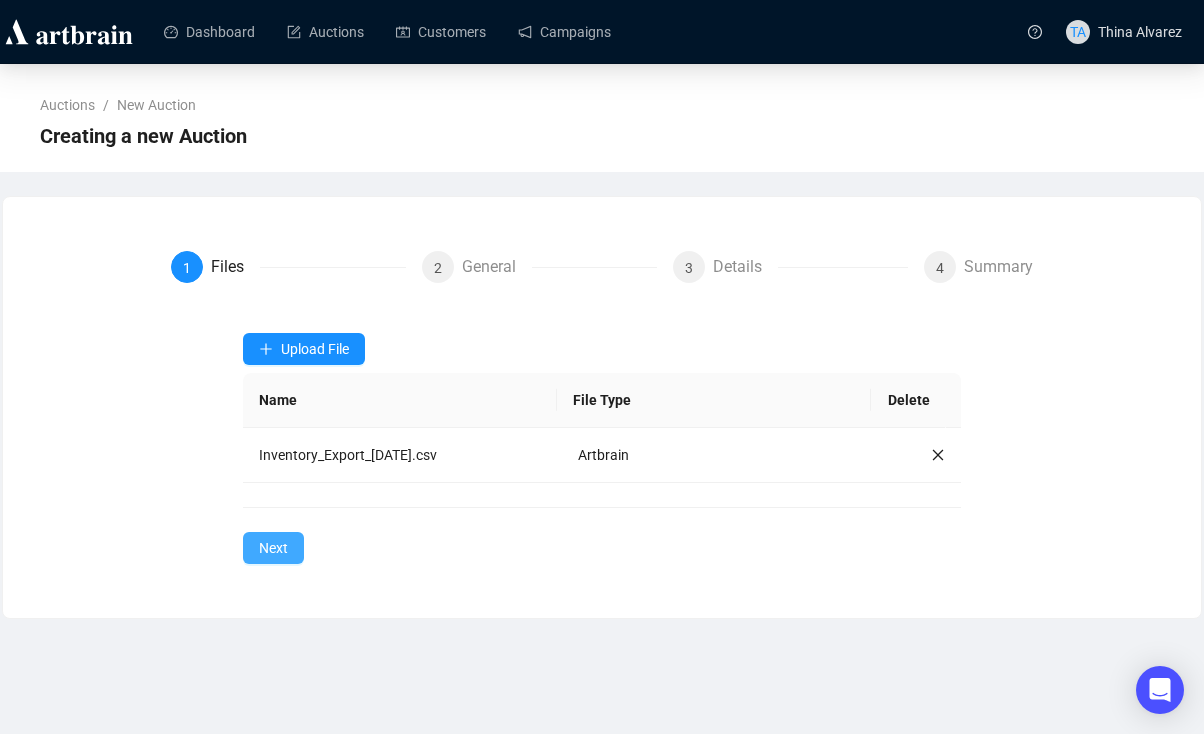 click on "Next" at bounding box center (273, 548) 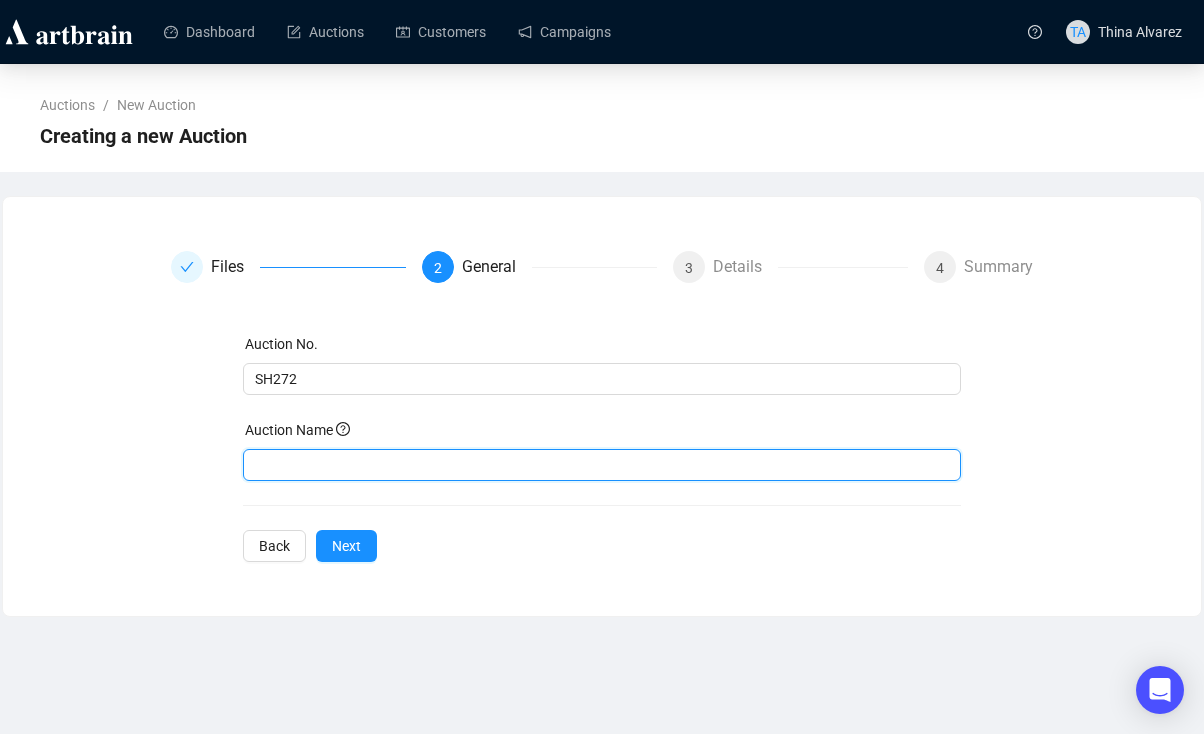 click at bounding box center [602, 465] 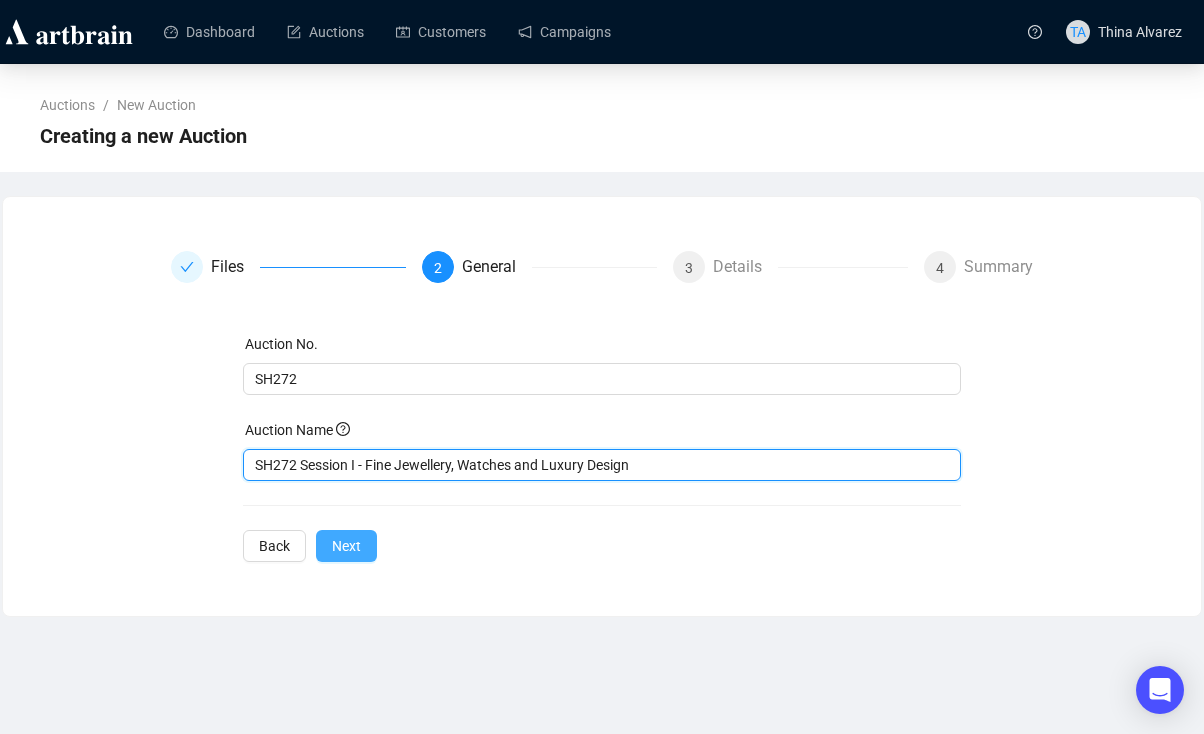 type on "SH272 Session I - Fine Jewellery, Watches and Luxury Design" 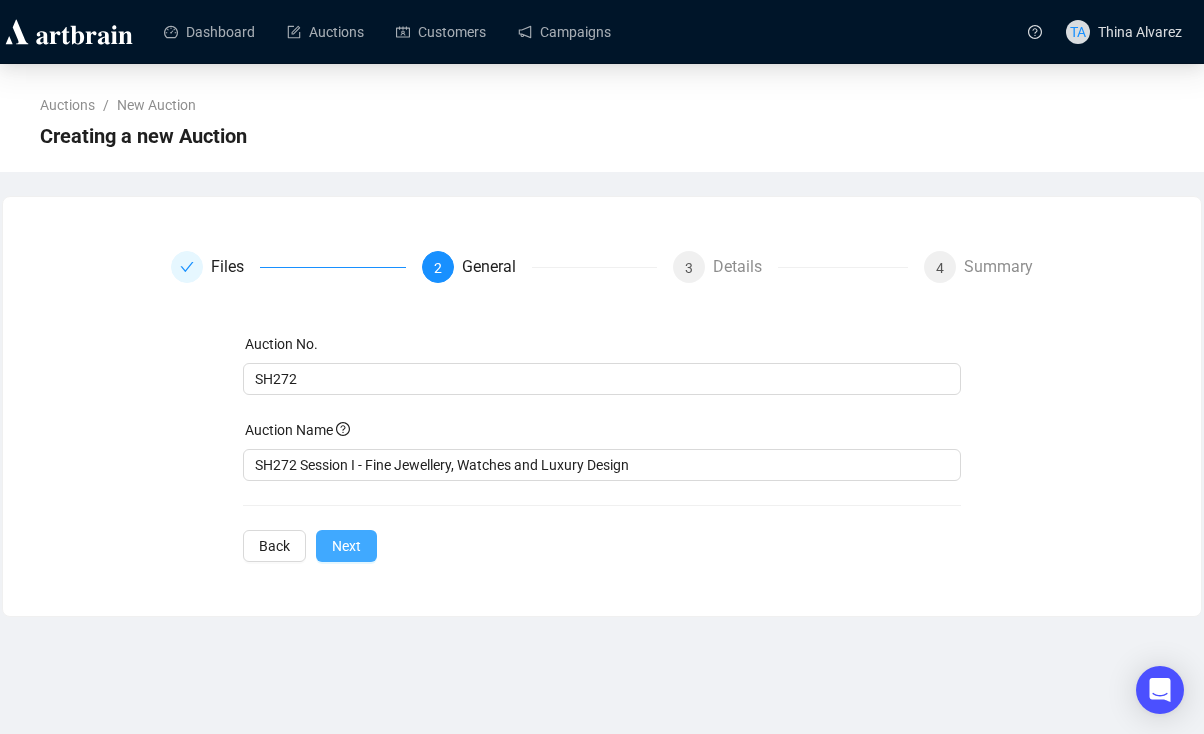 click on "Next" at bounding box center (346, 546) 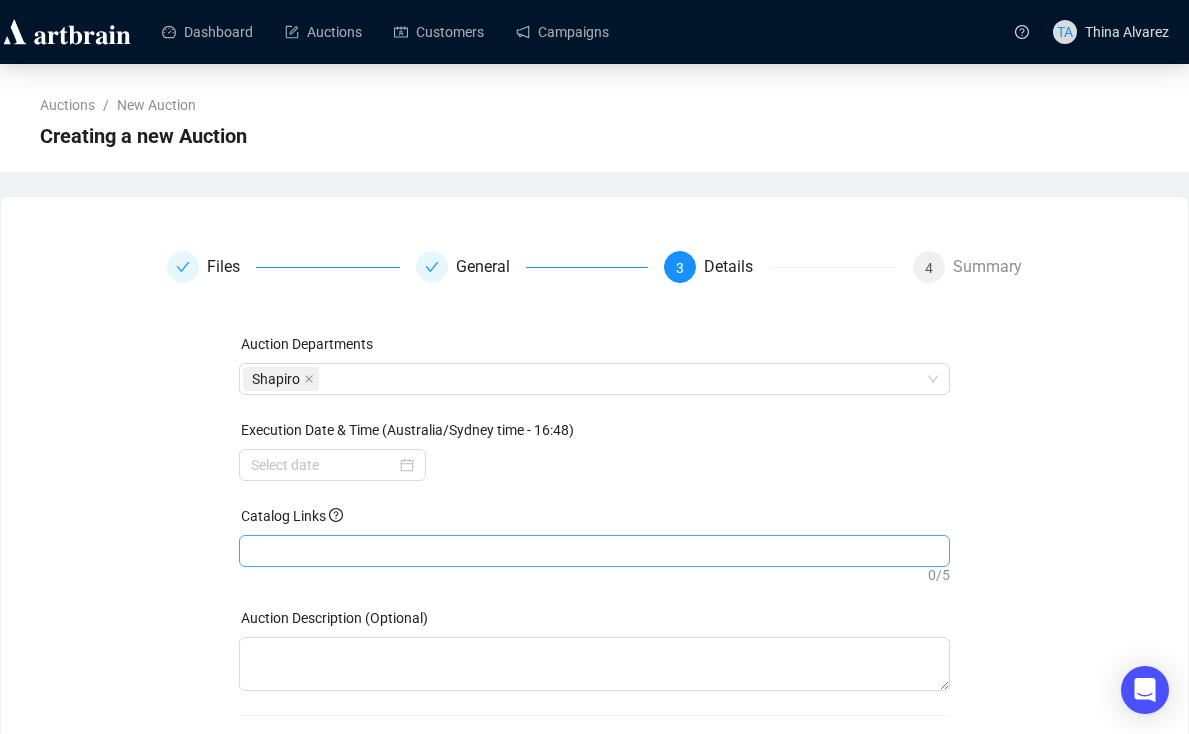 click at bounding box center (595, 551) 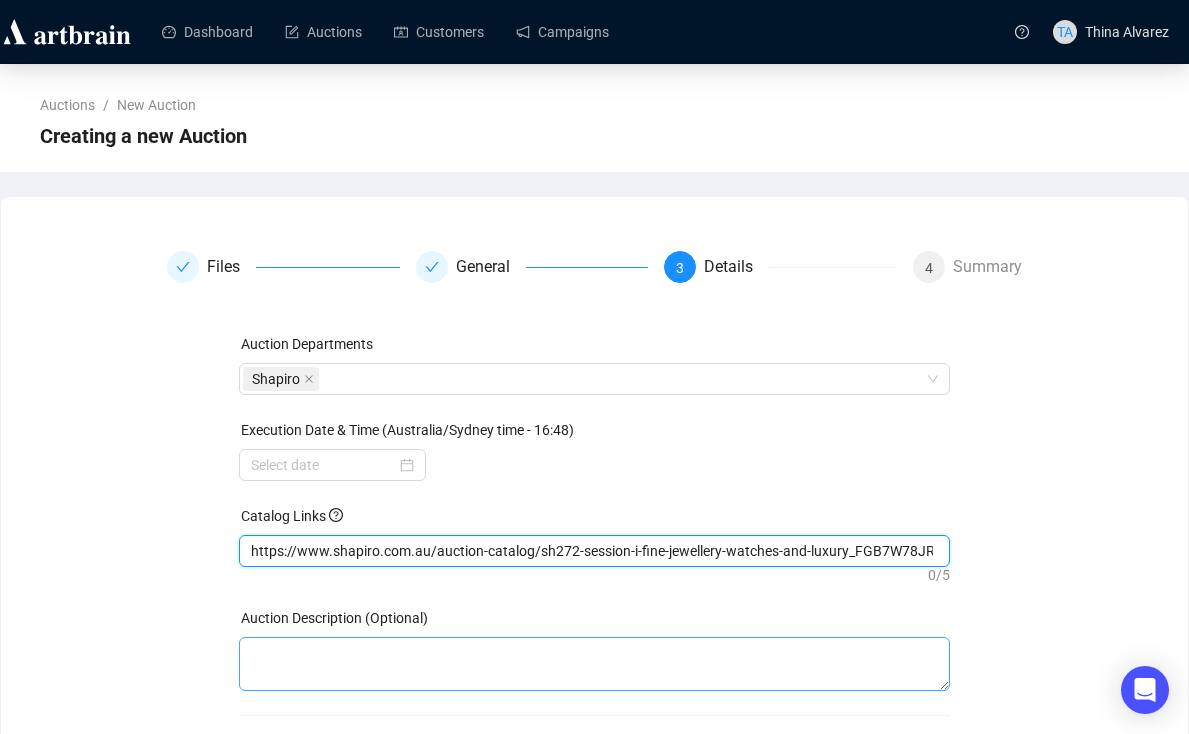 scroll, scrollTop: 96, scrollLeft: 0, axis: vertical 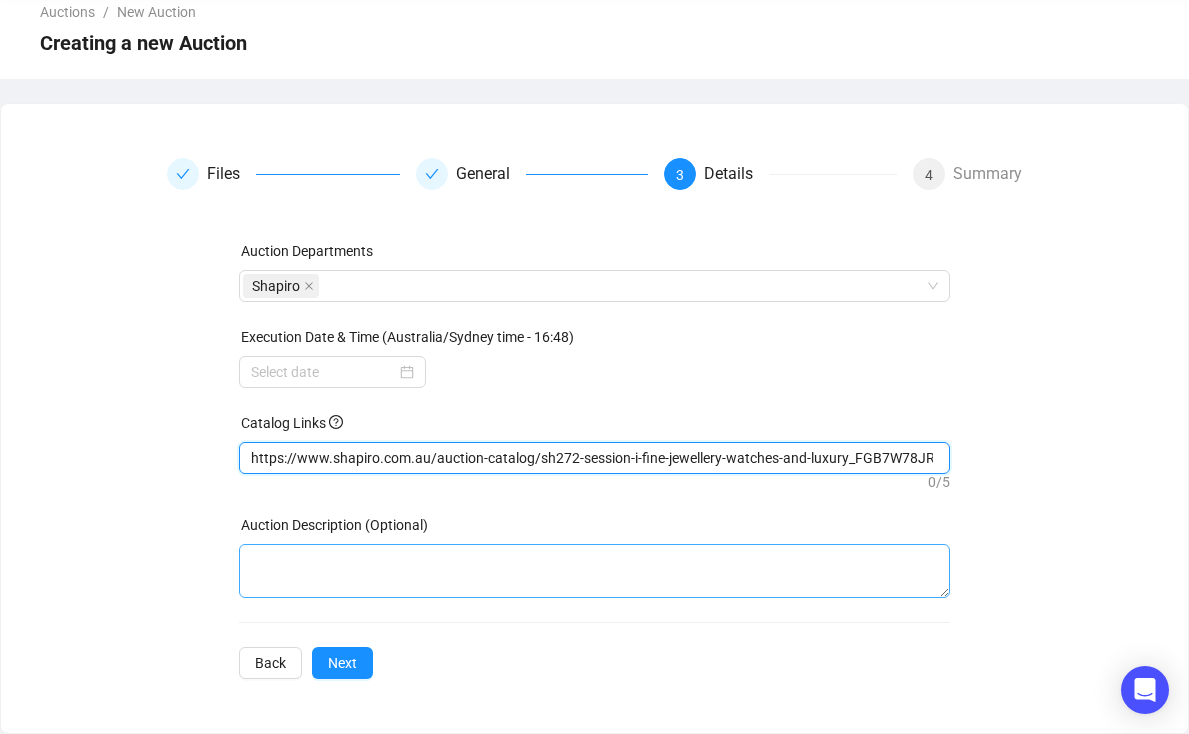 type on "https://www.shapiro.com.au/auction-catalog/sh272-session-i-fine-jewellery-watches-and-luxury_FGB7W78JR8" 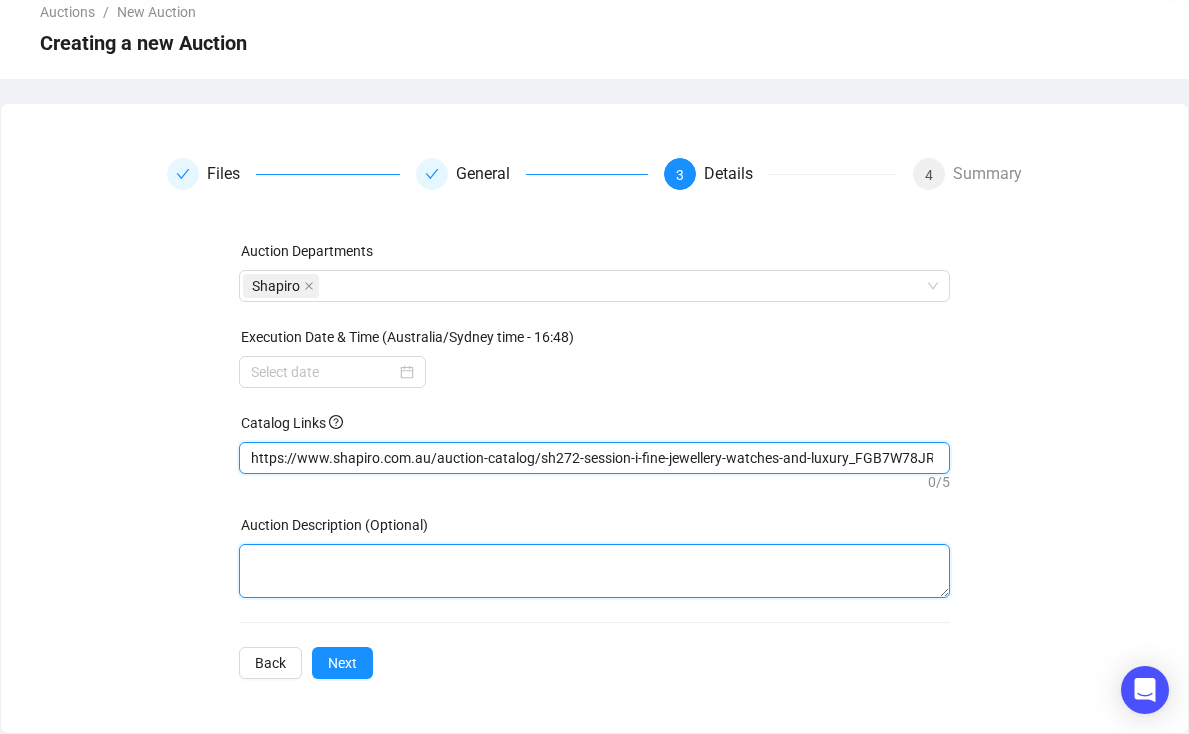 click at bounding box center [595, 571] 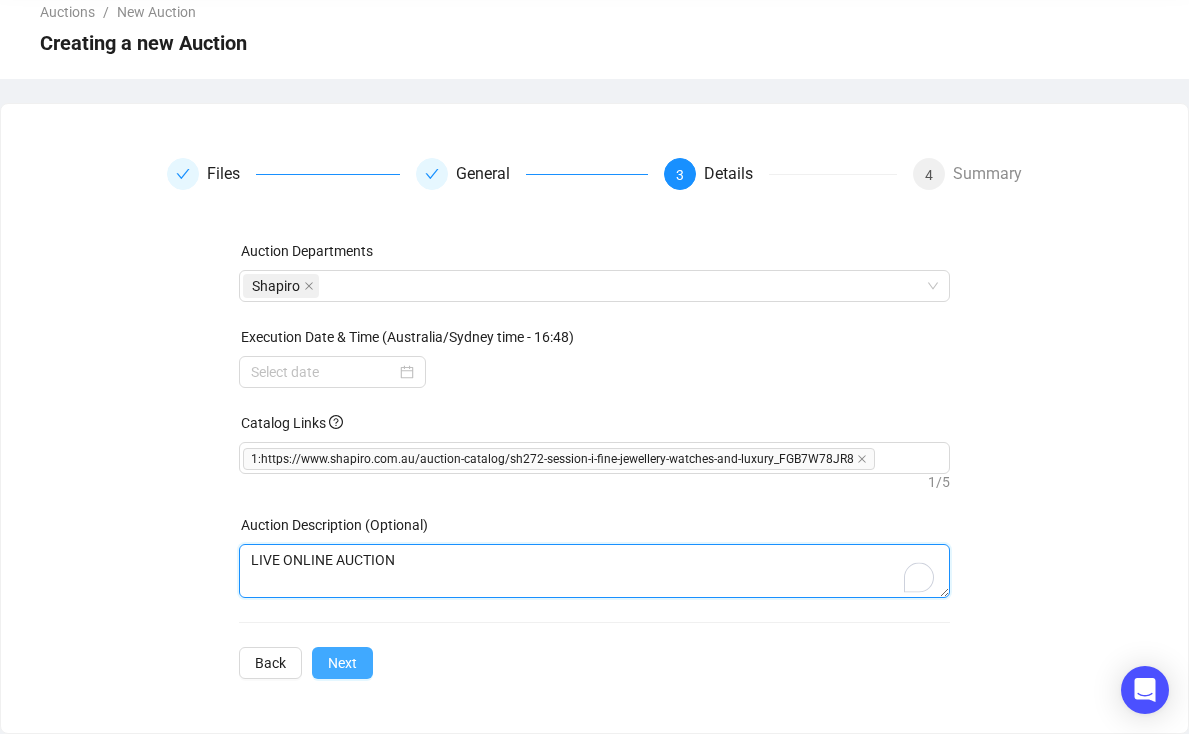 type on "LIVE ONLINE AUCTION" 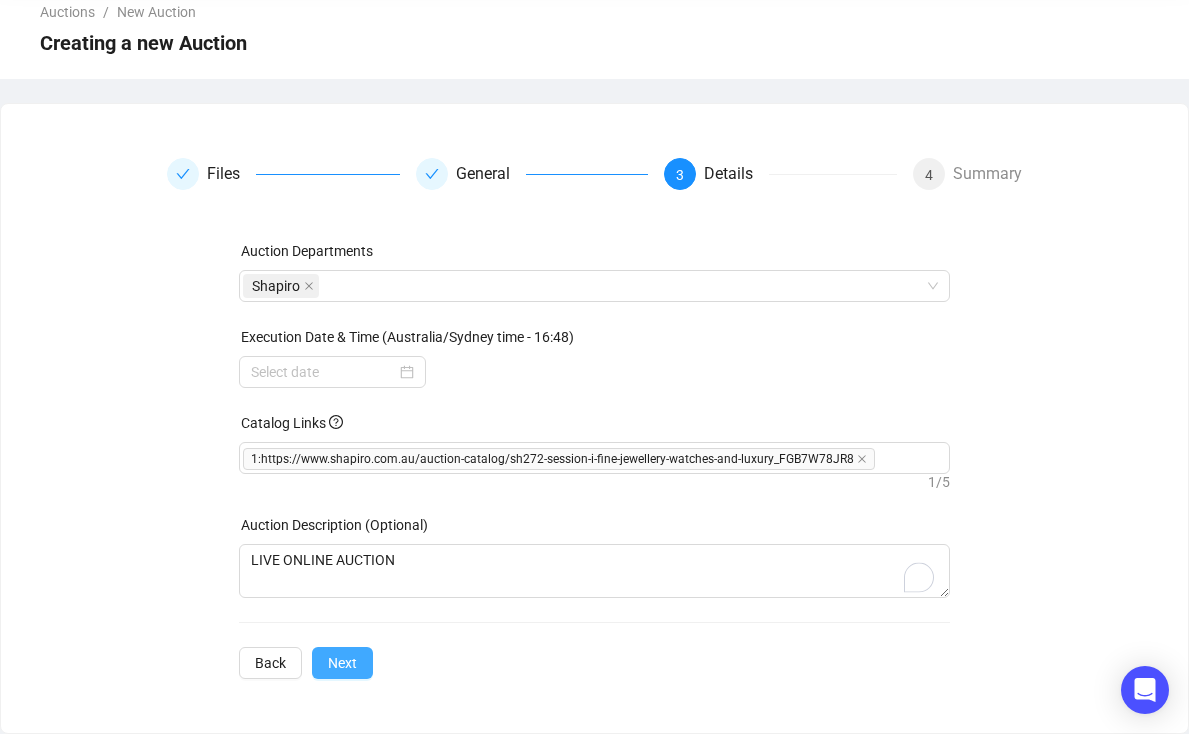 click on "Next" at bounding box center [342, 663] 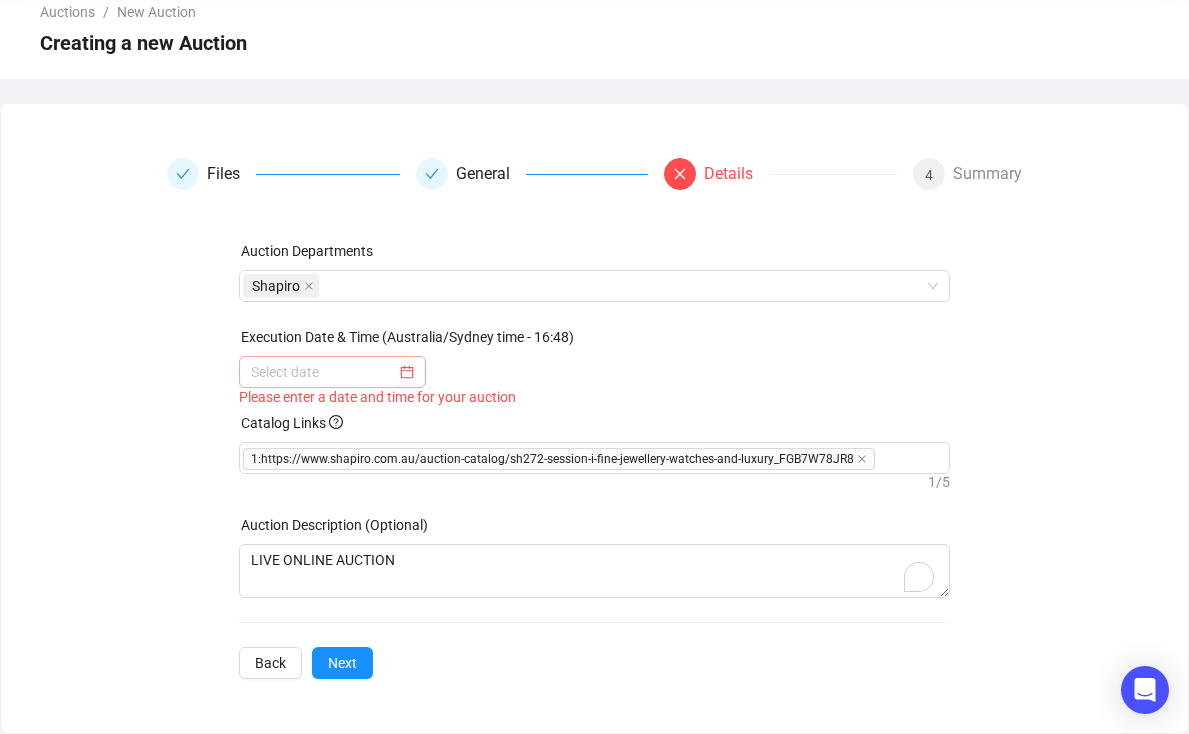 click at bounding box center (332, 372) 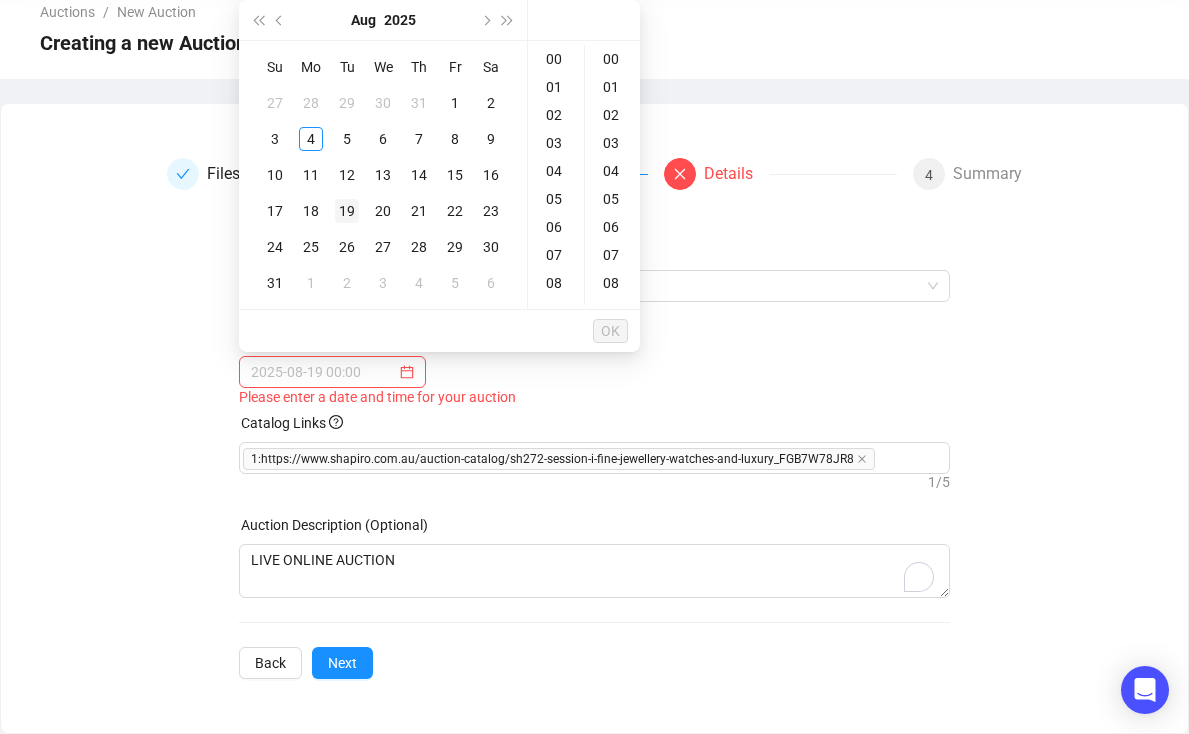 click on "19" at bounding box center (347, 211) 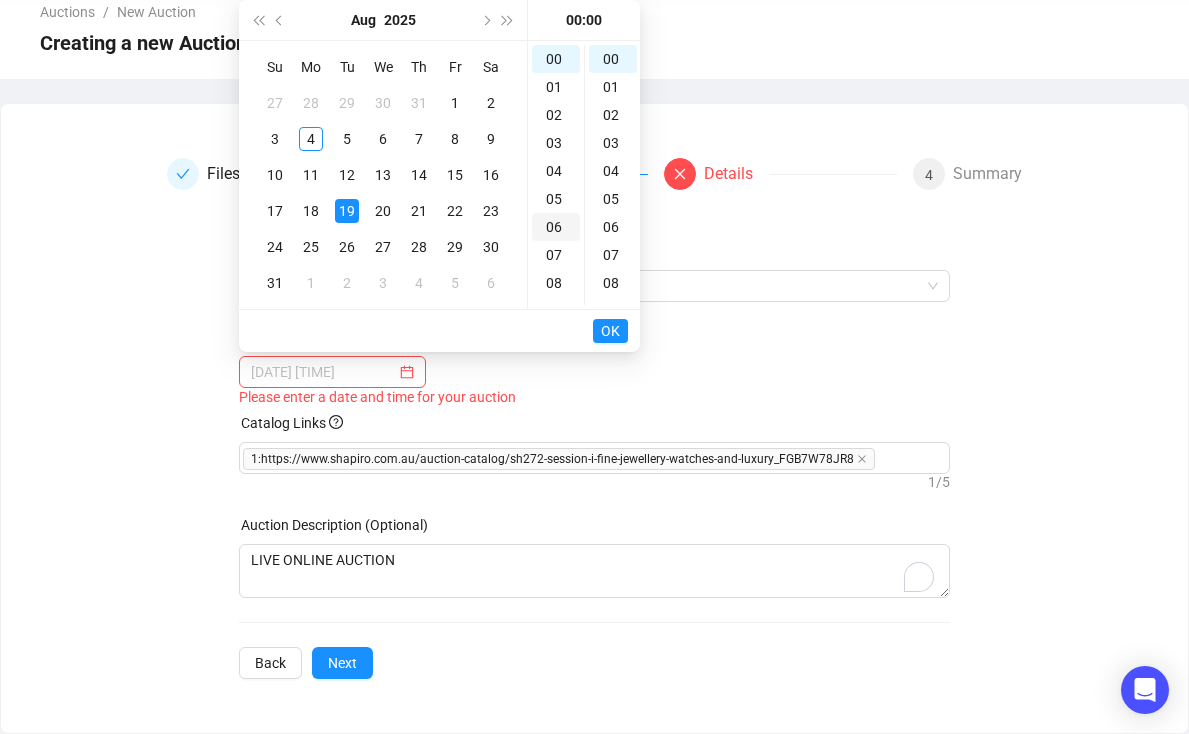 click on "06" at bounding box center (556, 227) 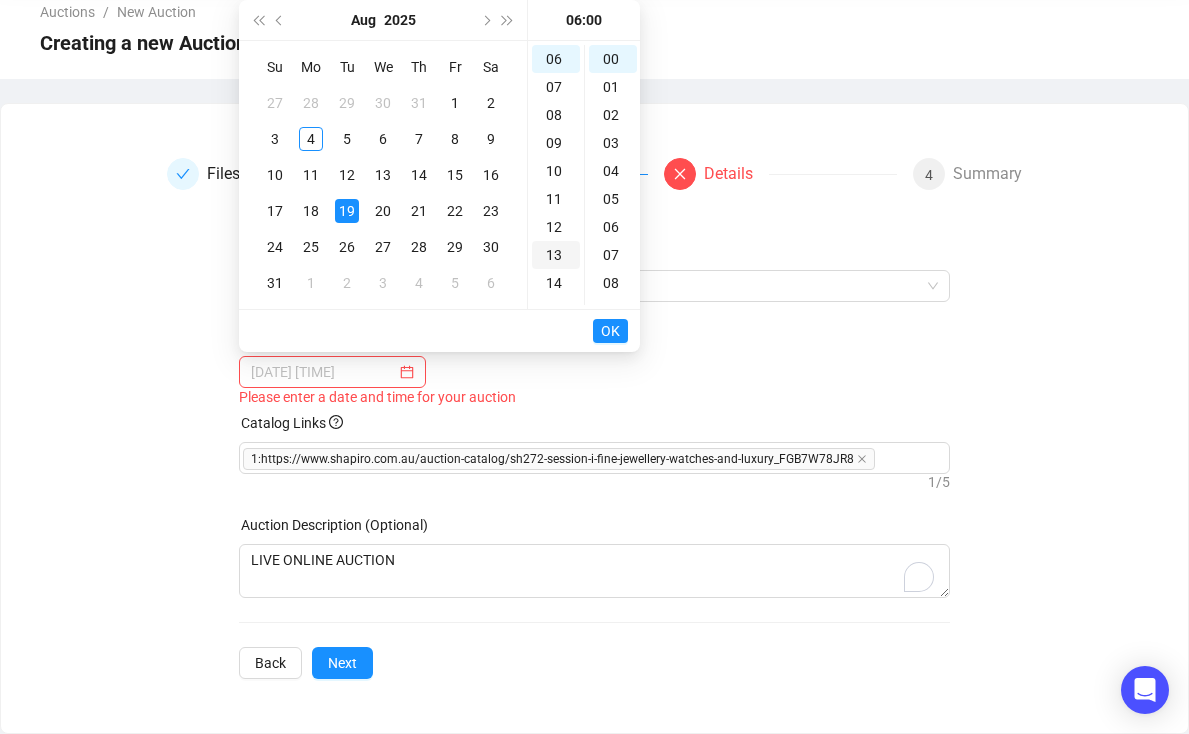 scroll, scrollTop: 268, scrollLeft: 0, axis: vertical 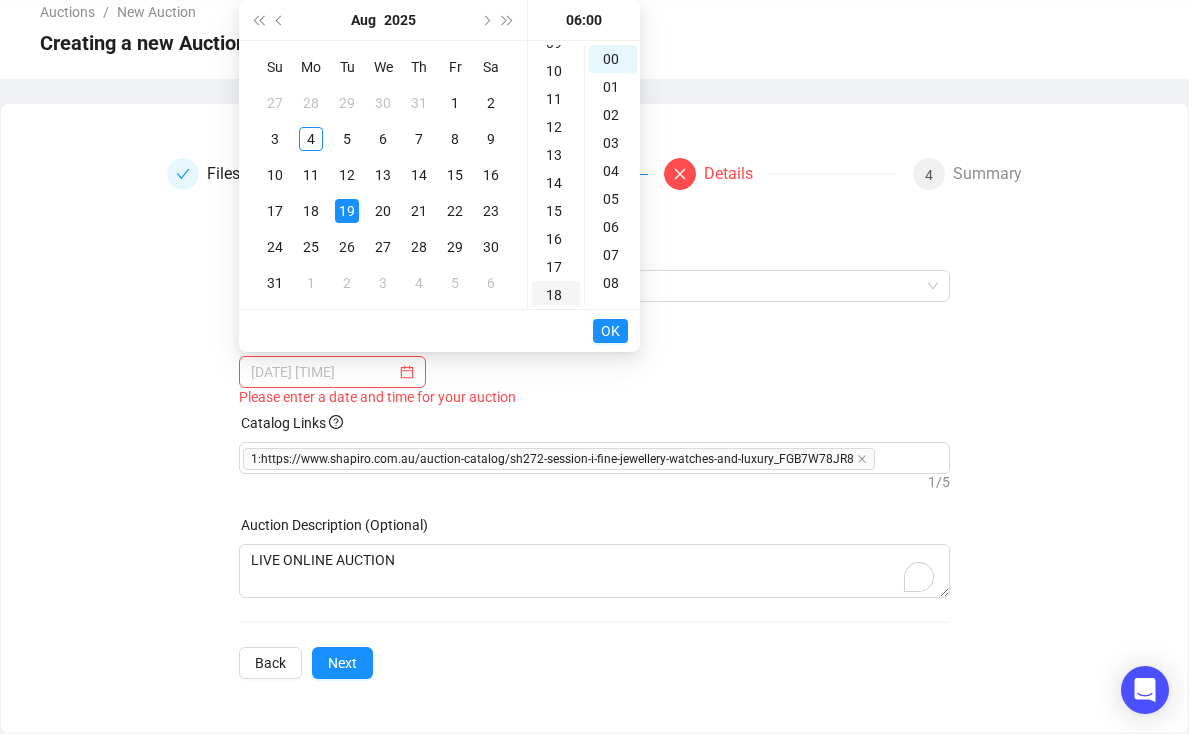 click on "18" at bounding box center (556, 295) 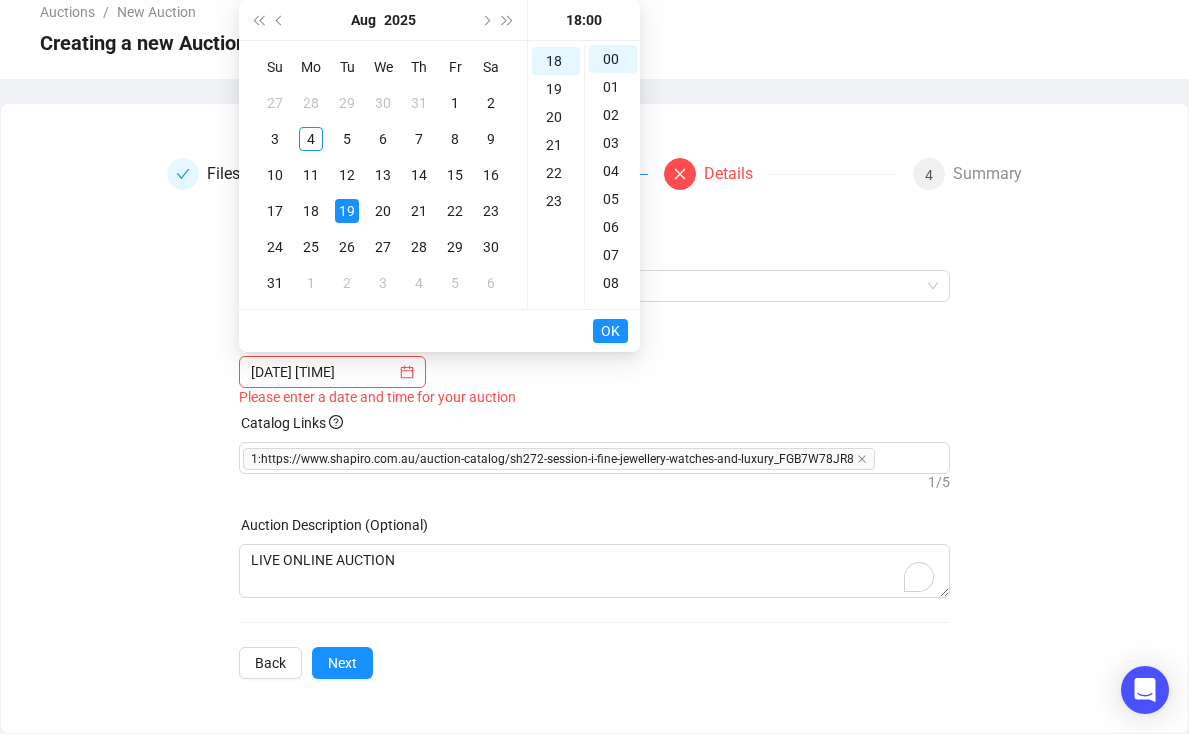 scroll, scrollTop: 504, scrollLeft: 0, axis: vertical 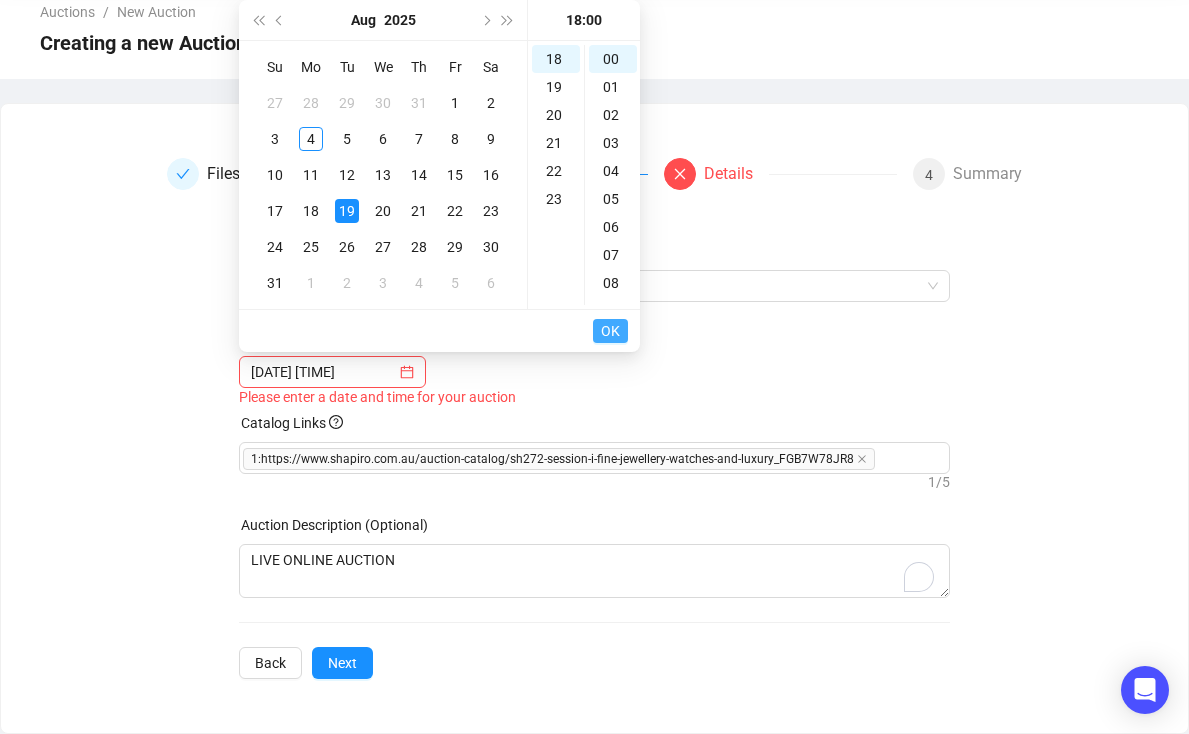 type on "[DATE] [TIME]" 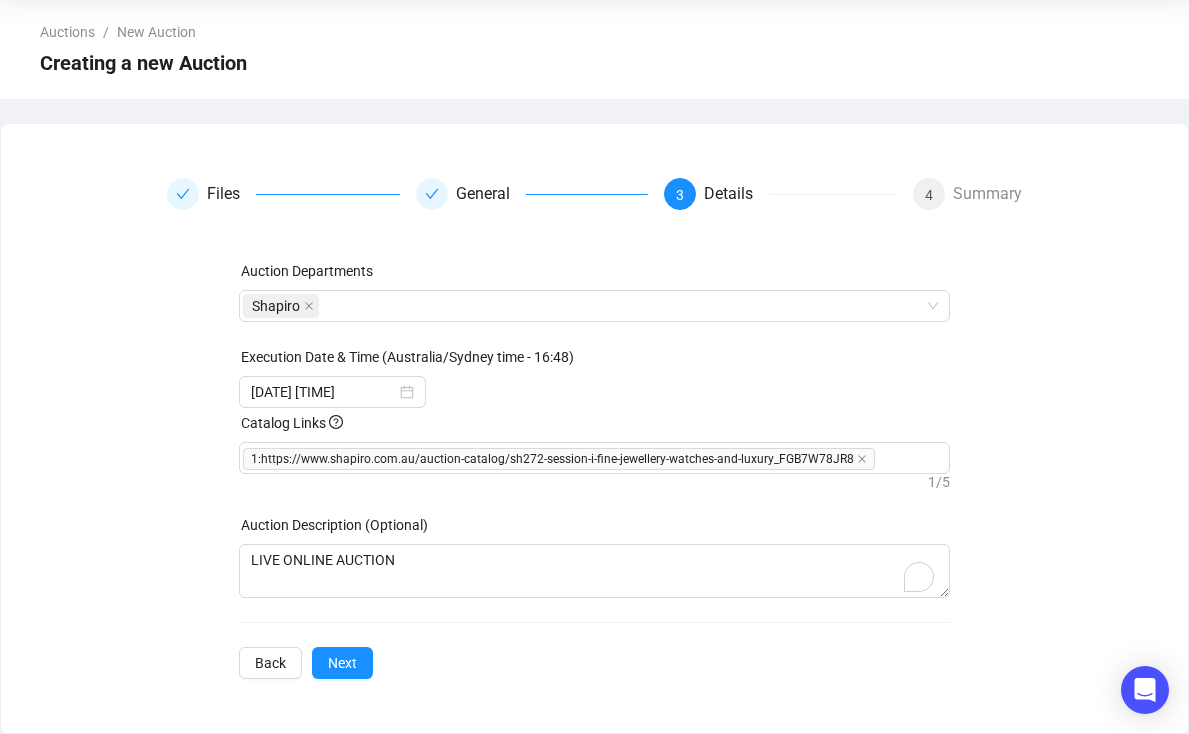scroll, scrollTop: 76, scrollLeft: 0, axis: vertical 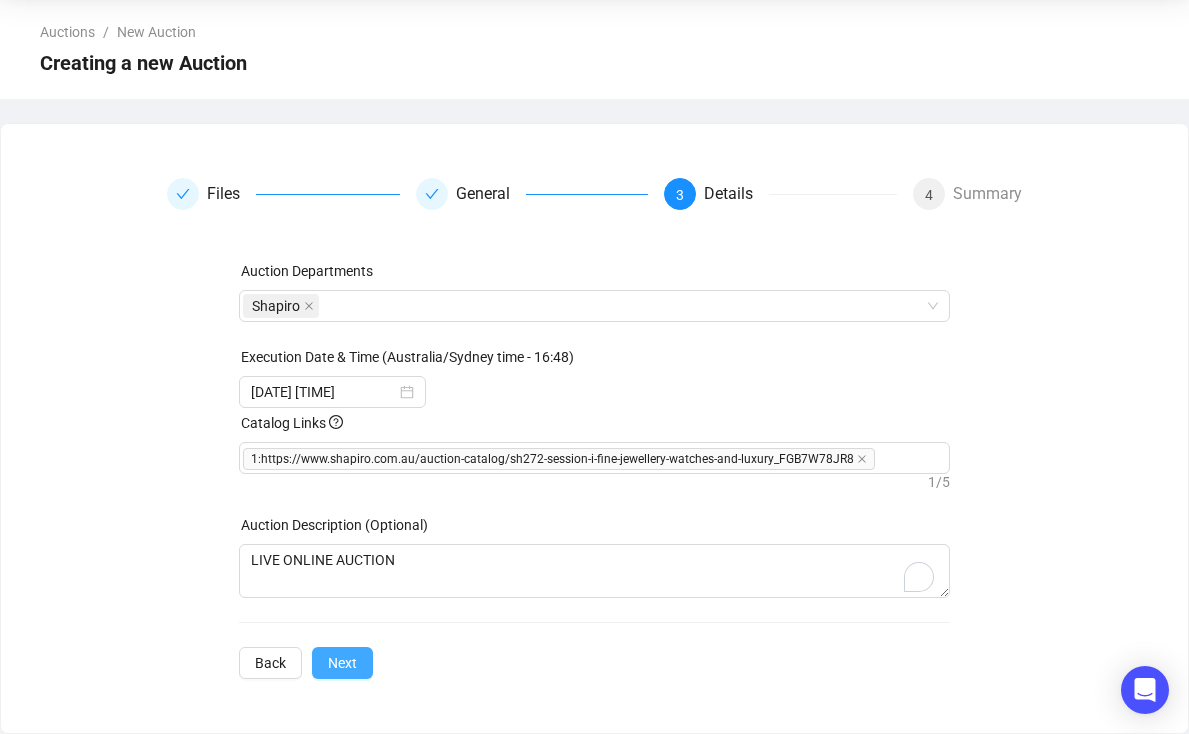 click on "Next" at bounding box center [342, 663] 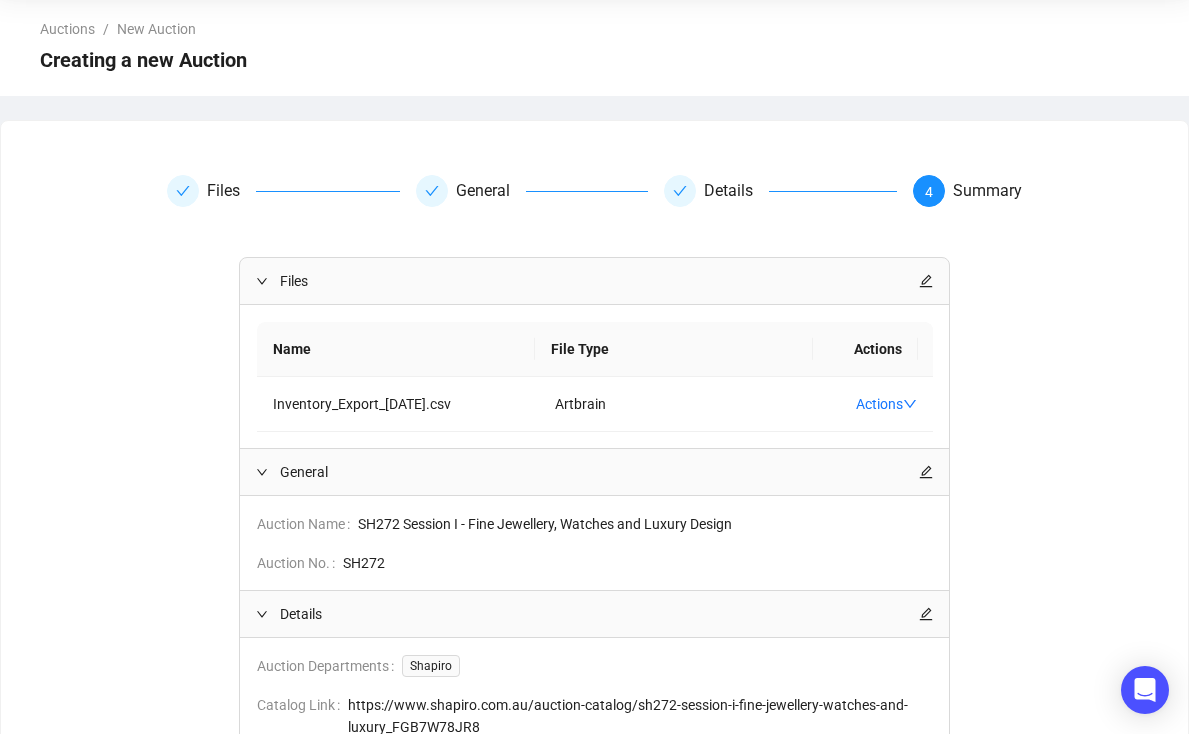 scroll, scrollTop: 337, scrollLeft: 0, axis: vertical 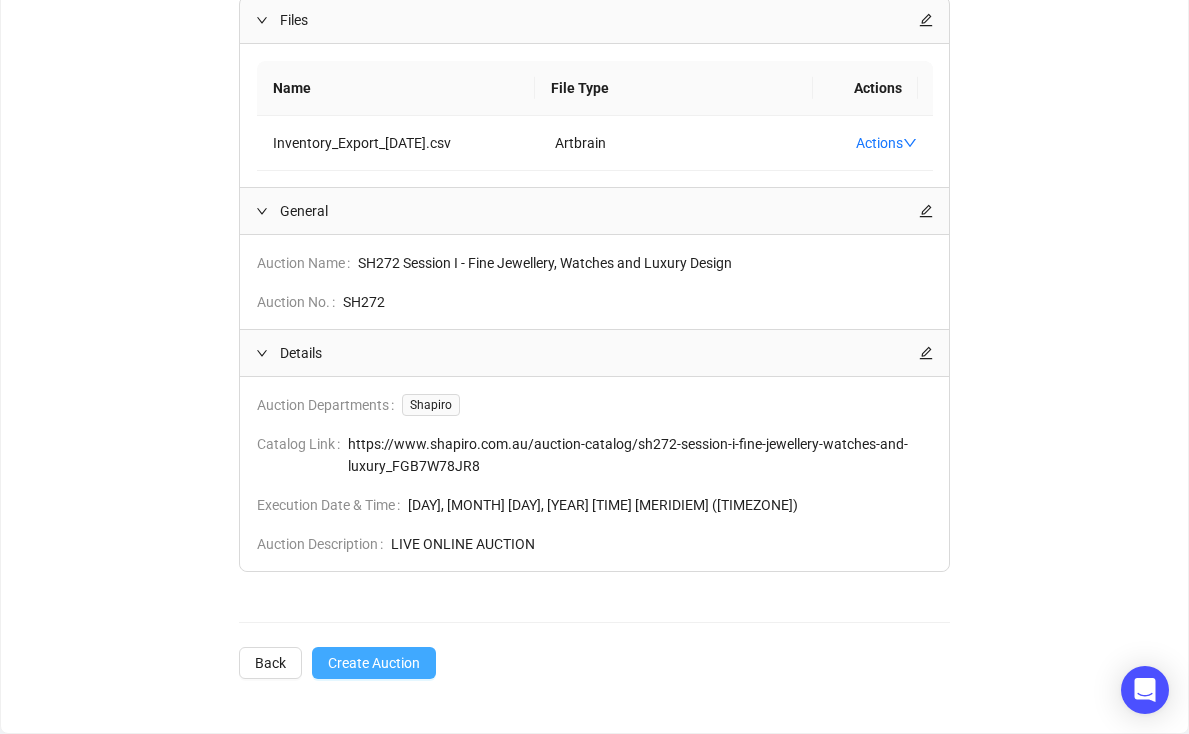 click on "Create Auction" at bounding box center (374, 663) 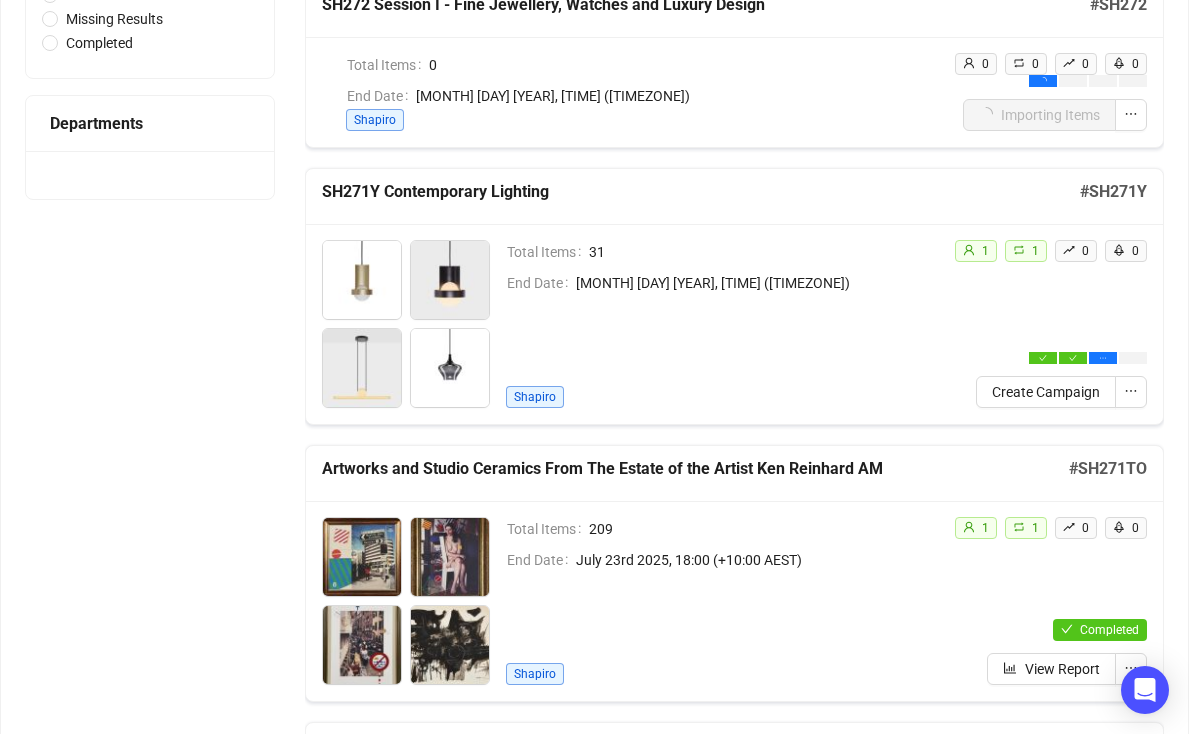 scroll, scrollTop: 37, scrollLeft: 0, axis: vertical 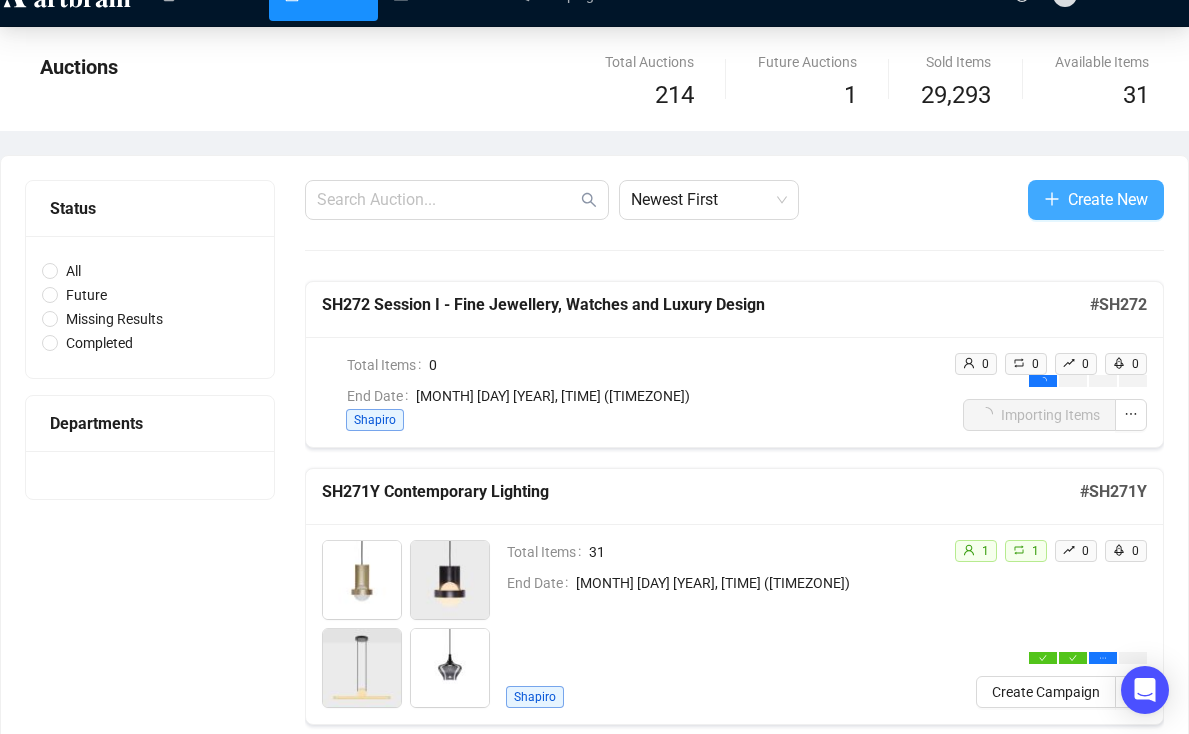 click on "Create New" at bounding box center [1108, 199] 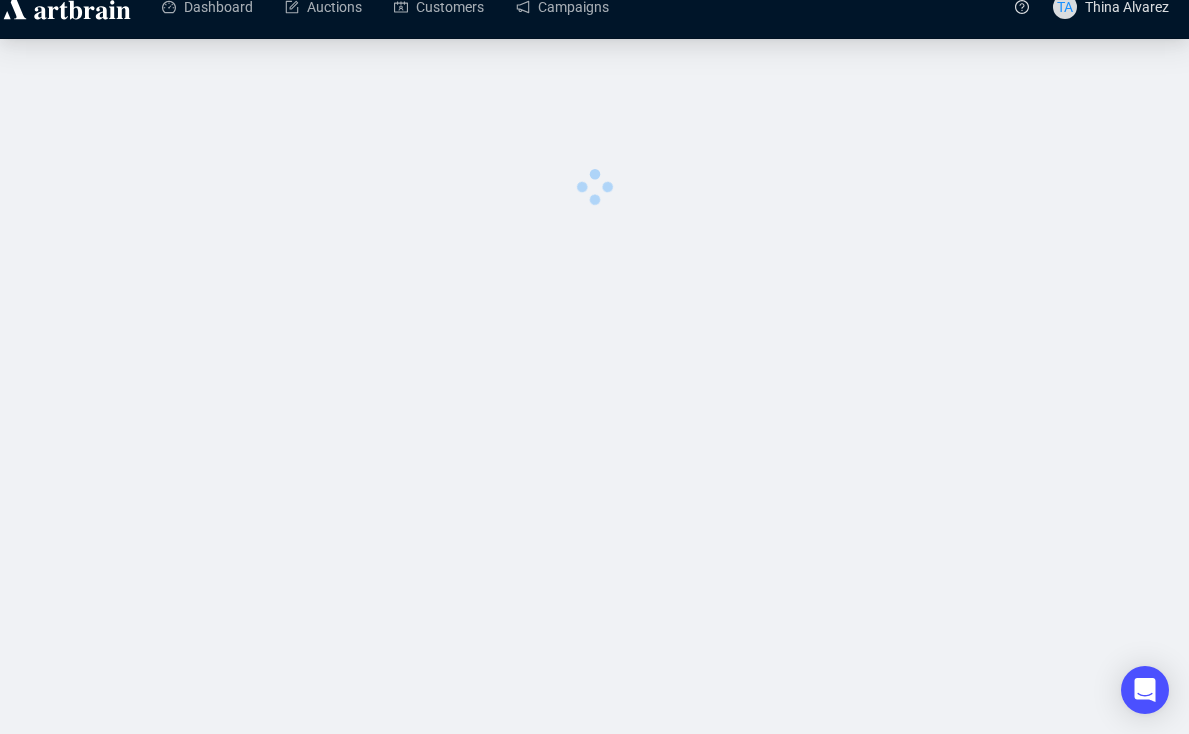 scroll, scrollTop: 0, scrollLeft: 0, axis: both 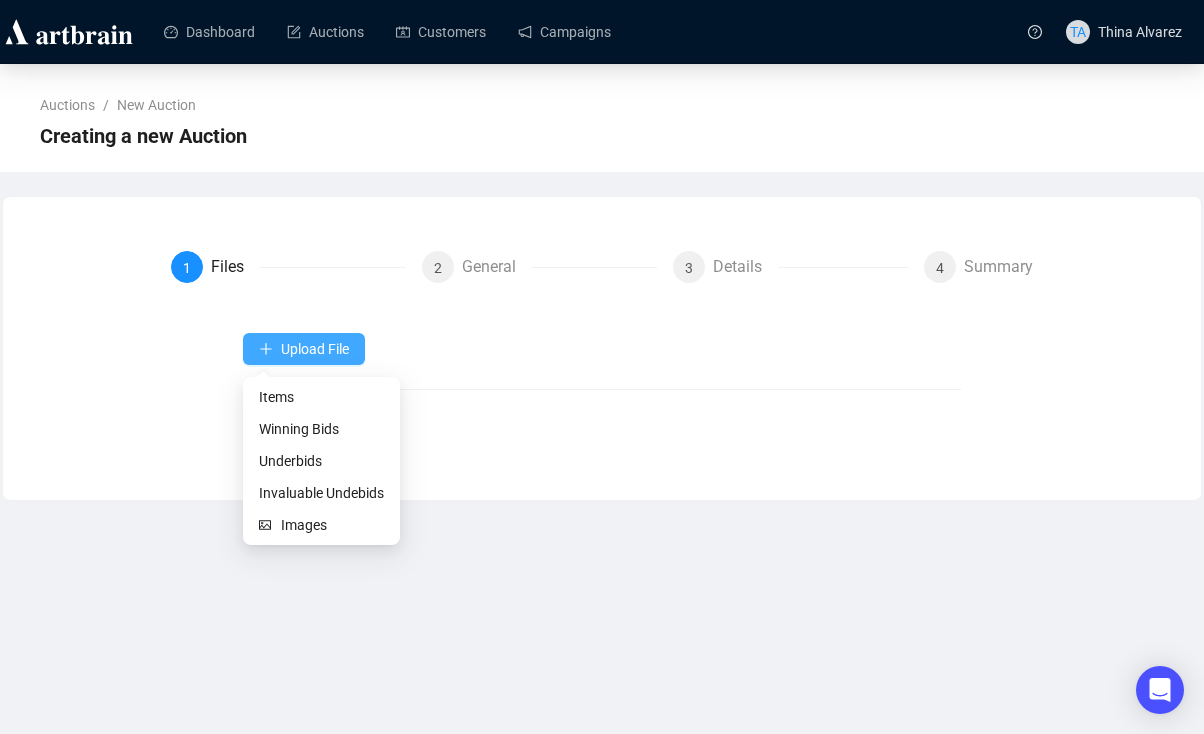 drag, startPoint x: 330, startPoint y: 347, endPoint x: 318, endPoint y: 346, distance: 12.0415945 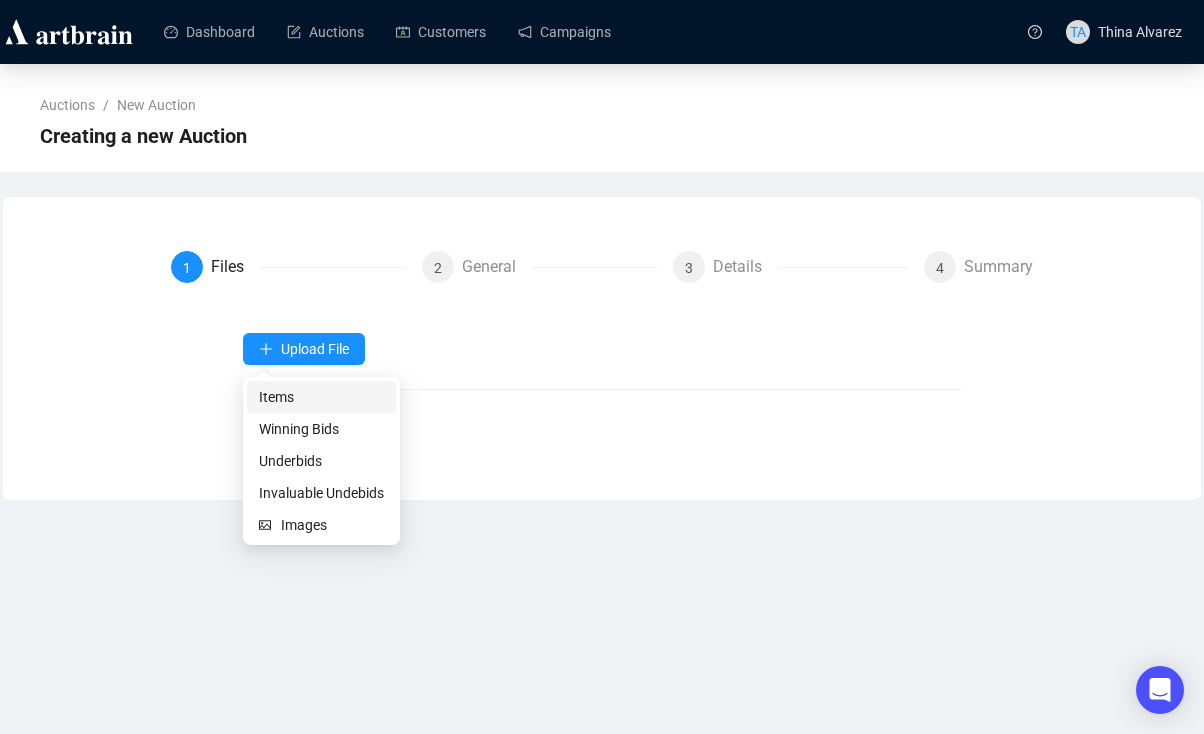 click on "Items" at bounding box center (321, 397) 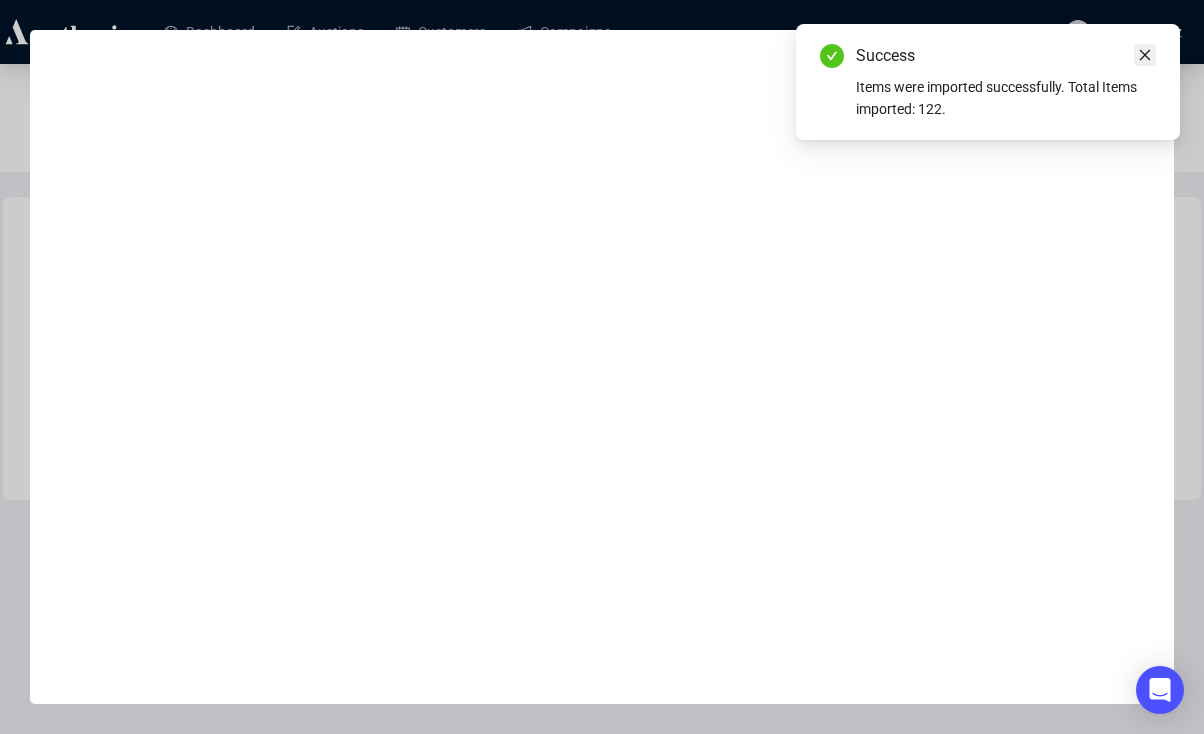 click 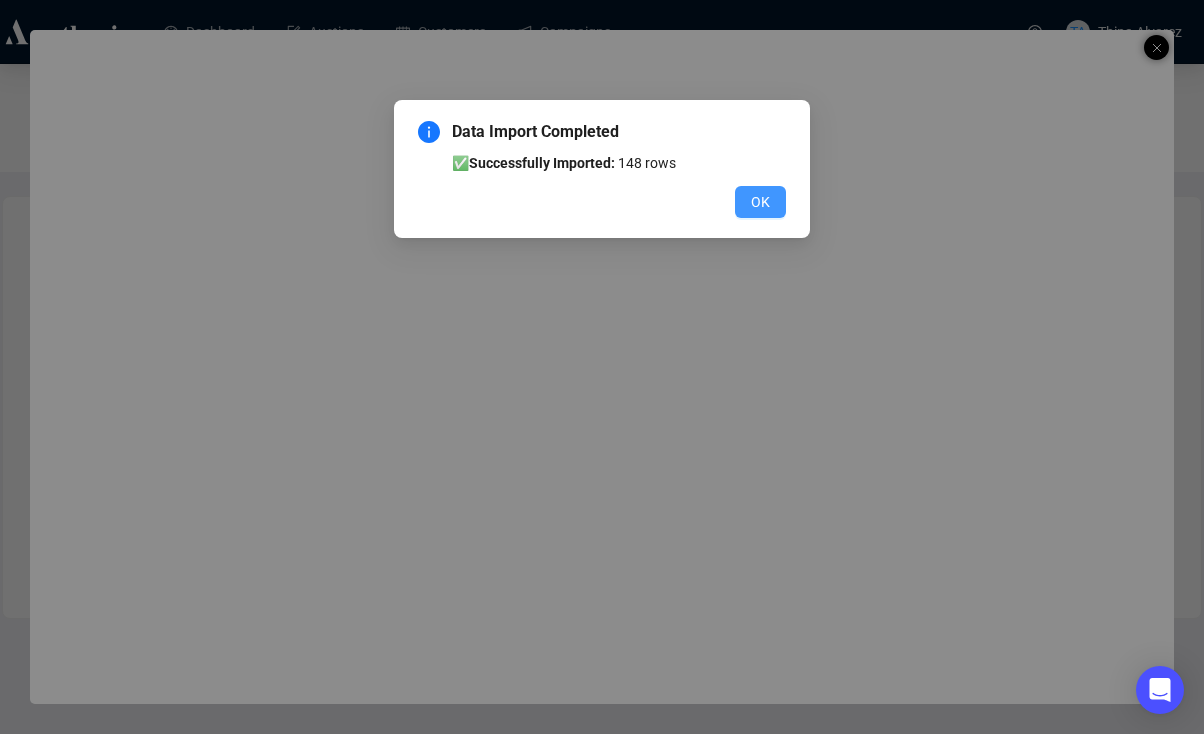 click on "OK" at bounding box center (760, 202) 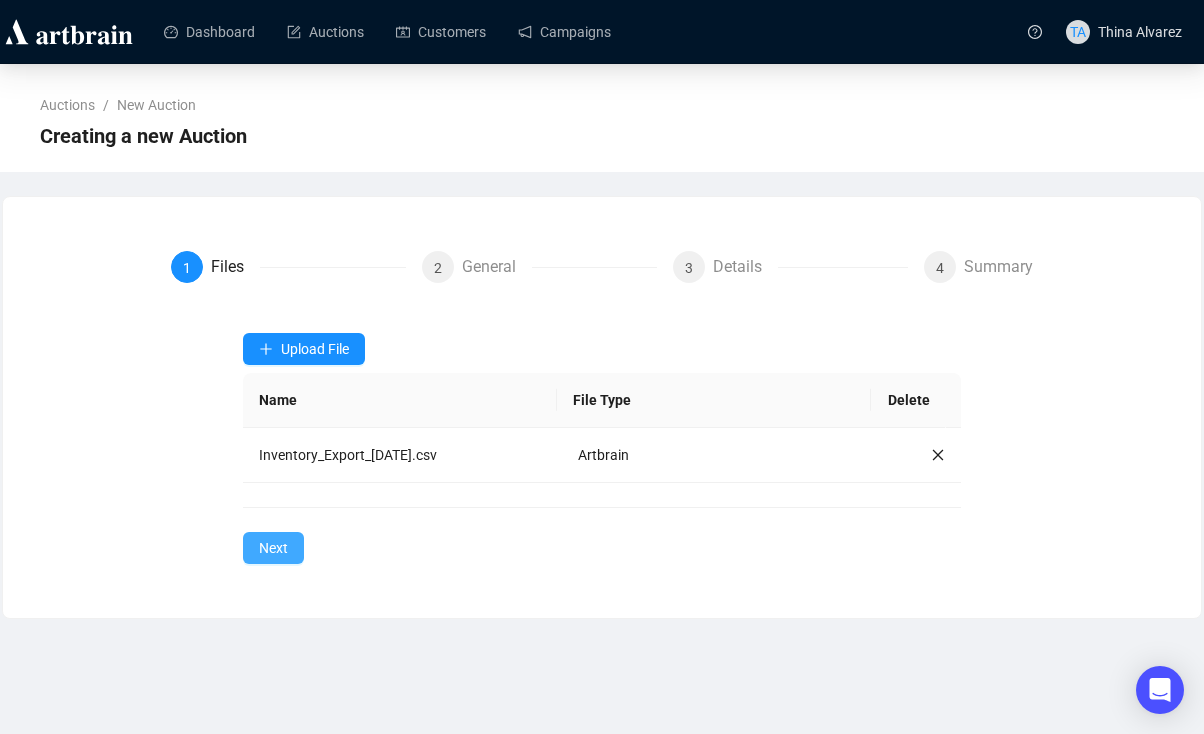 click on "Next" at bounding box center (273, 548) 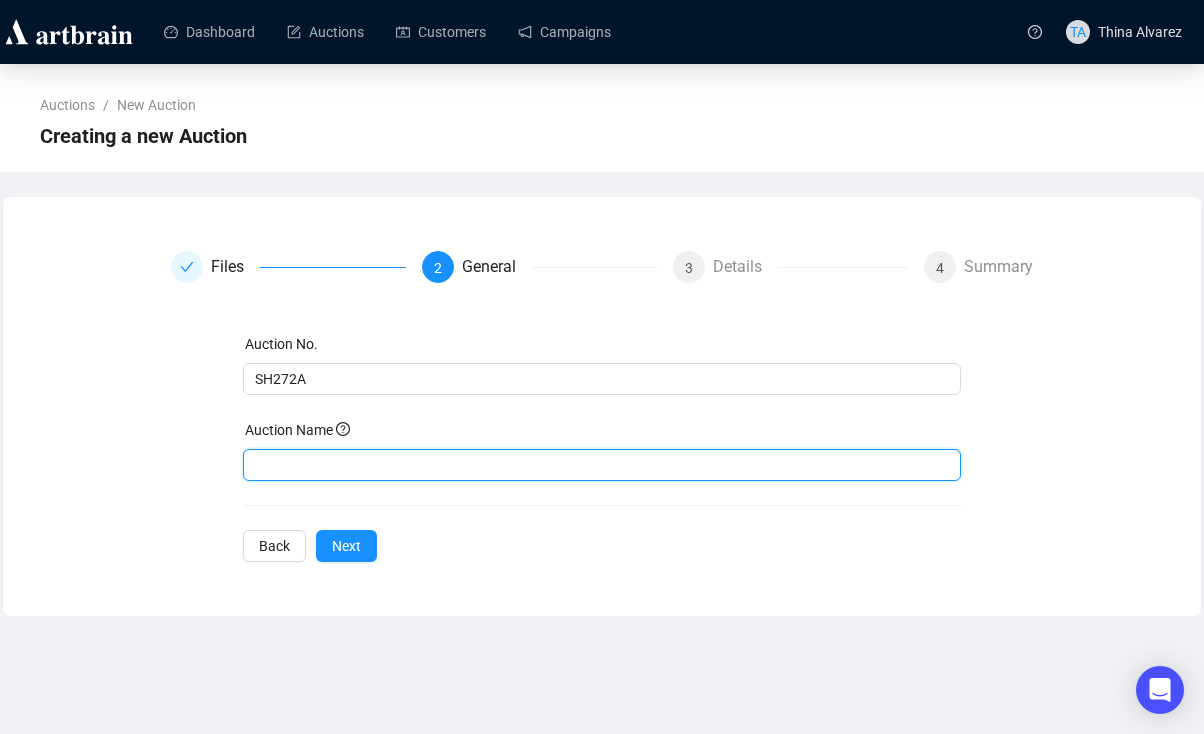 click at bounding box center (602, 465) 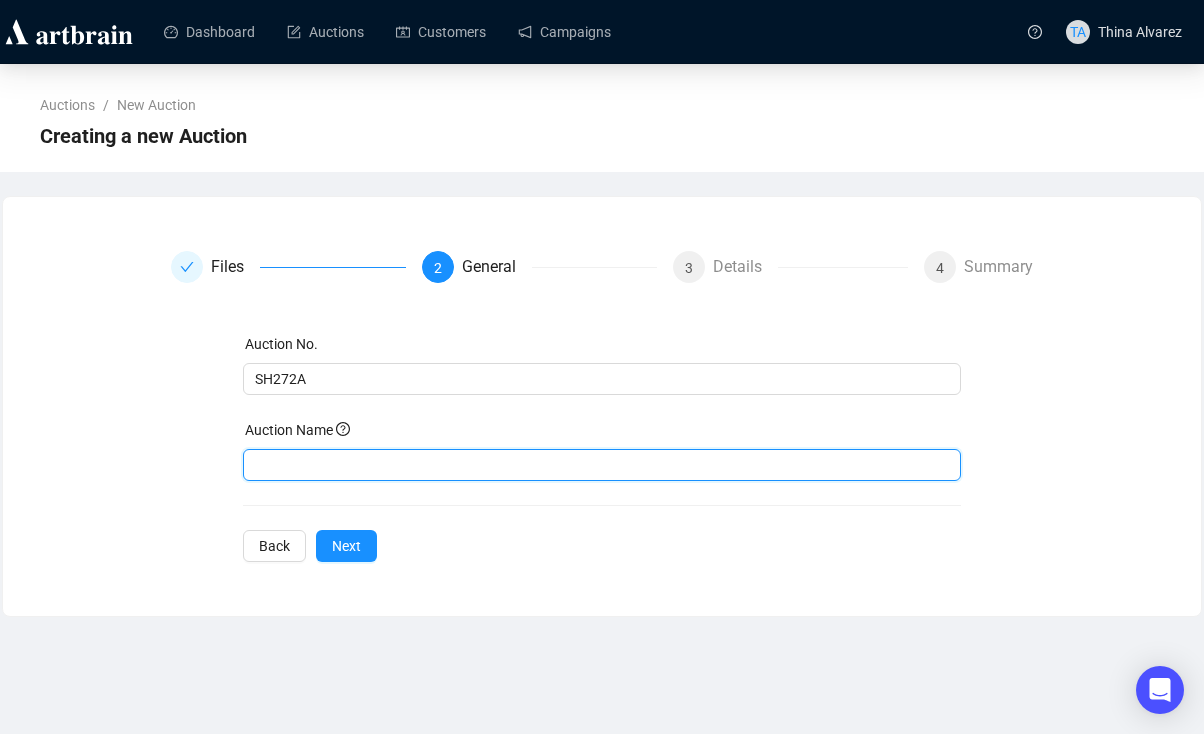 paste on "https://www.shapiro.com.au/auction-catalog/sh272-session-i-fine-jewellery-watches-and-luxury_FGB7W78JR8" 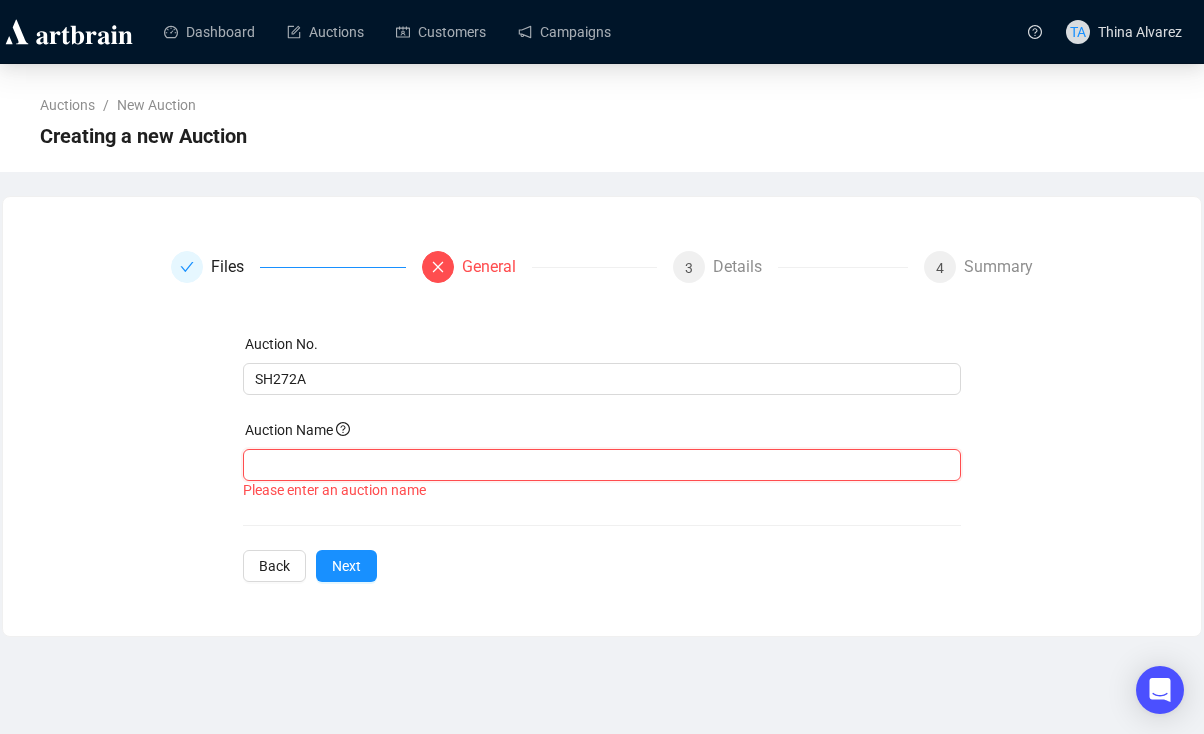 click at bounding box center (602, 465) 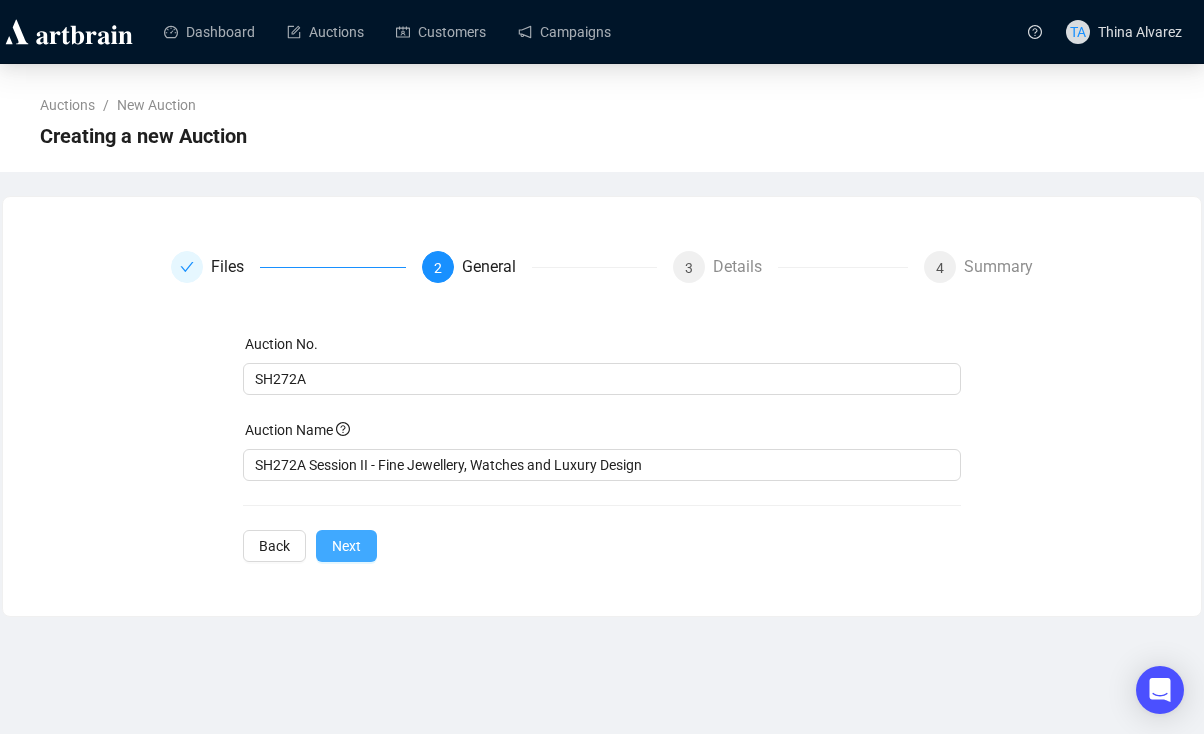 click on "Next" at bounding box center (346, 546) 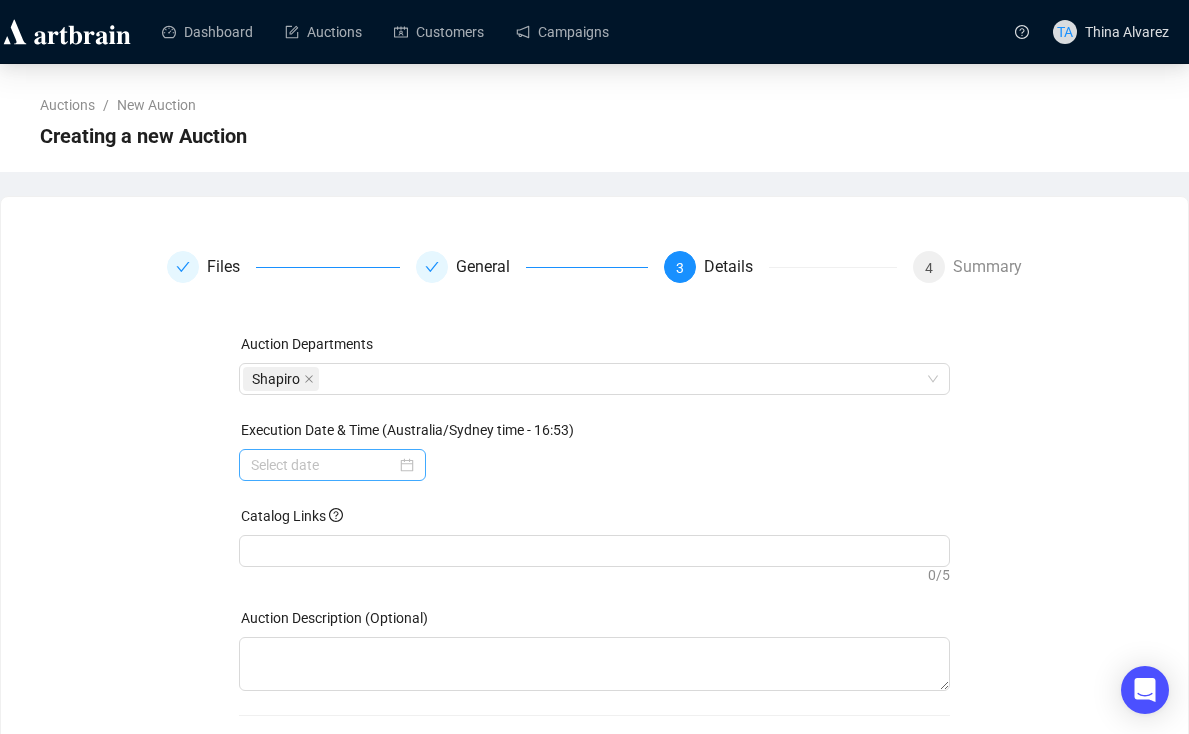 click at bounding box center (332, 465) 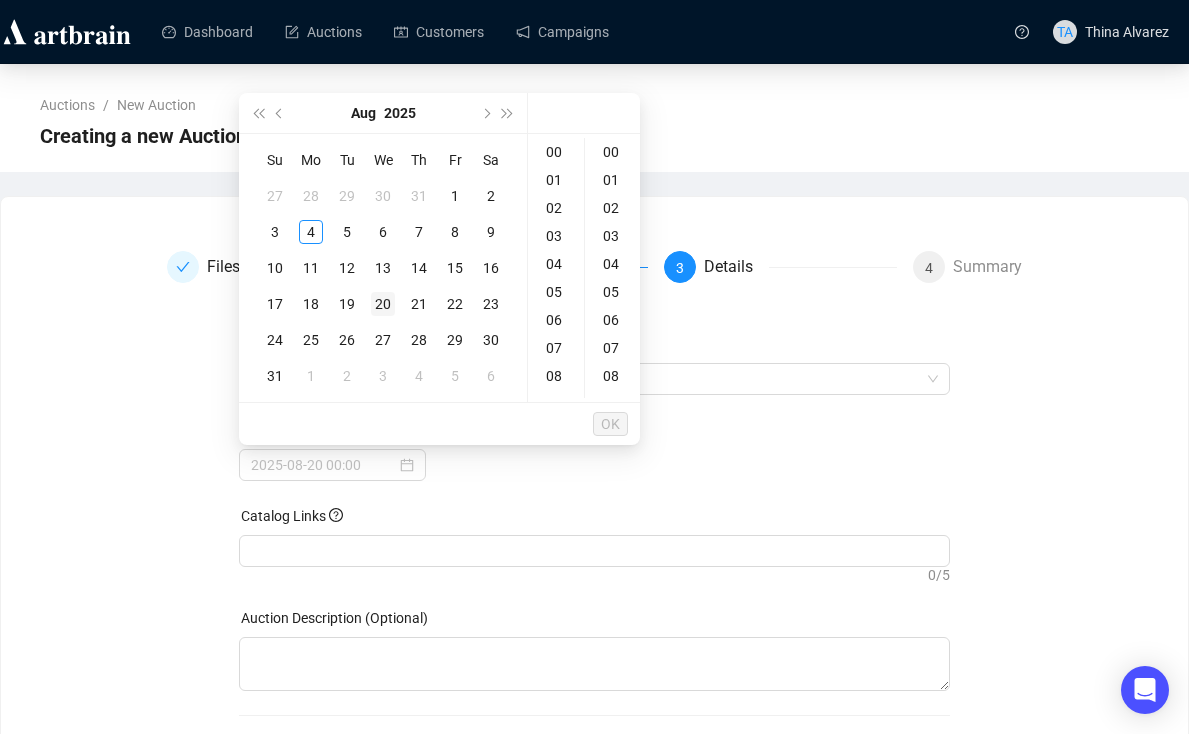 click on "20" at bounding box center [383, 304] 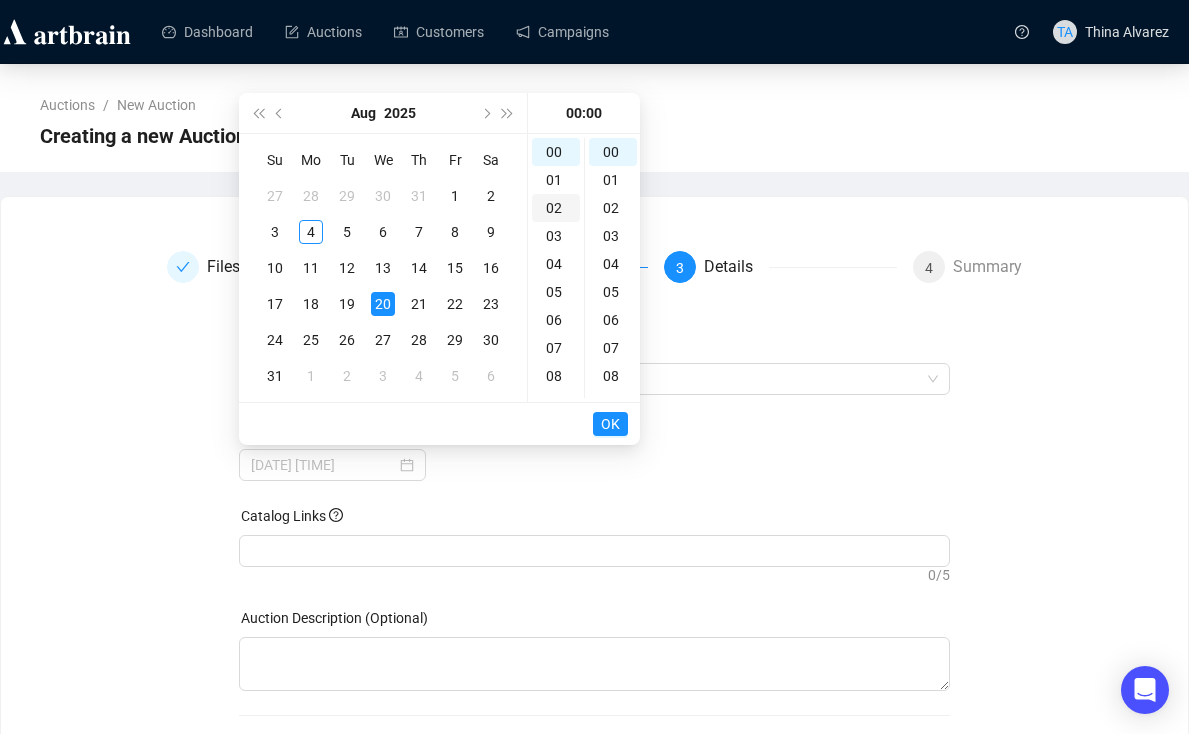 click on "02" at bounding box center [556, 208] 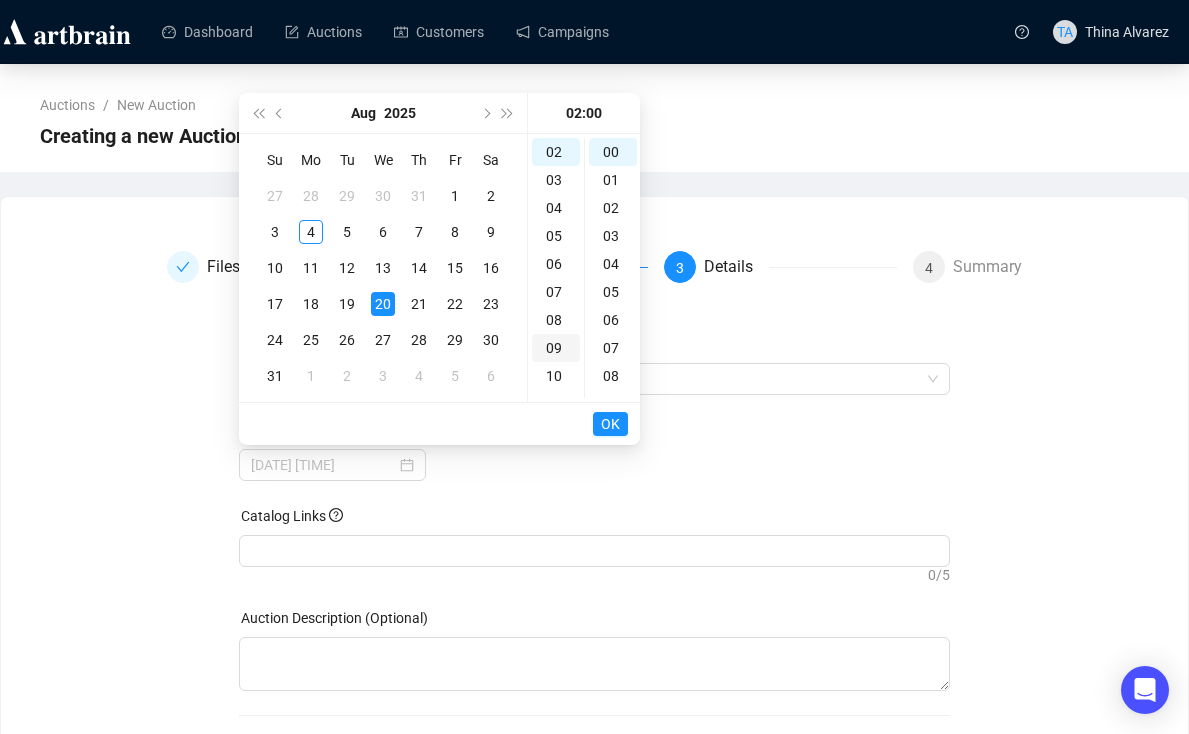 scroll, scrollTop: 256, scrollLeft: 0, axis: vertical 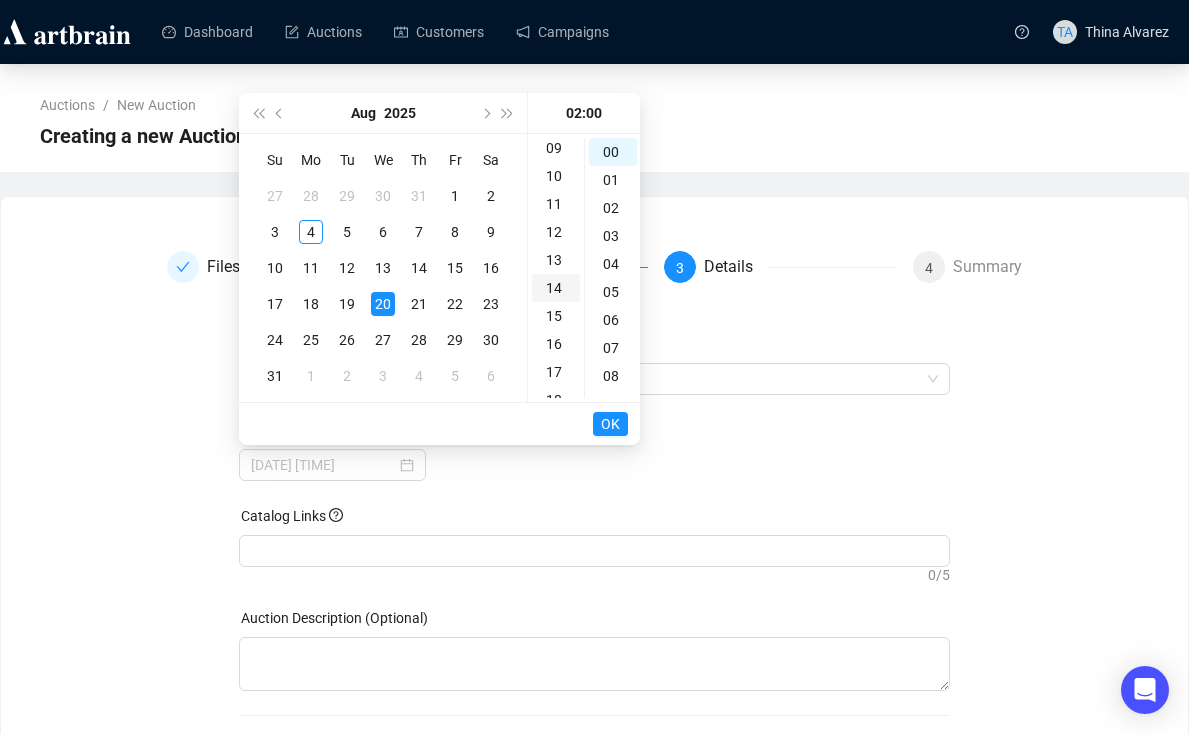 click on "14" at bounding box center [556, 288] 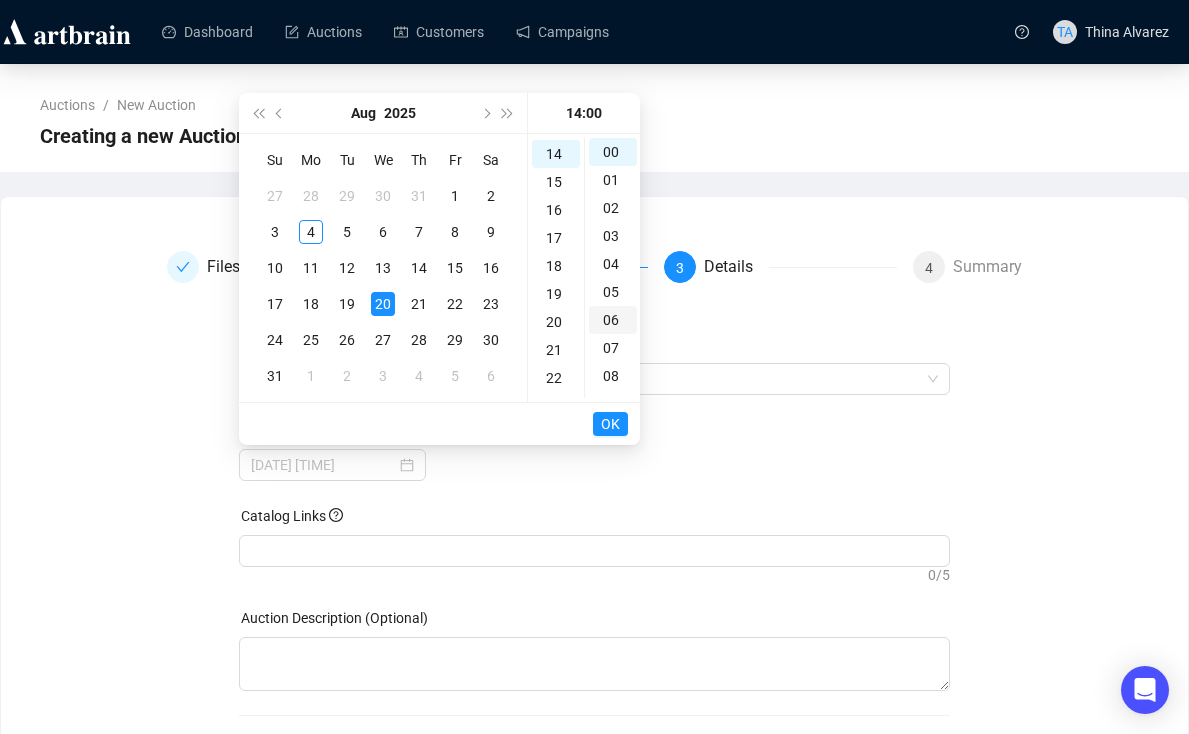 scroll, scrollTop: 392, scrollLeft: 0, axis: vertical 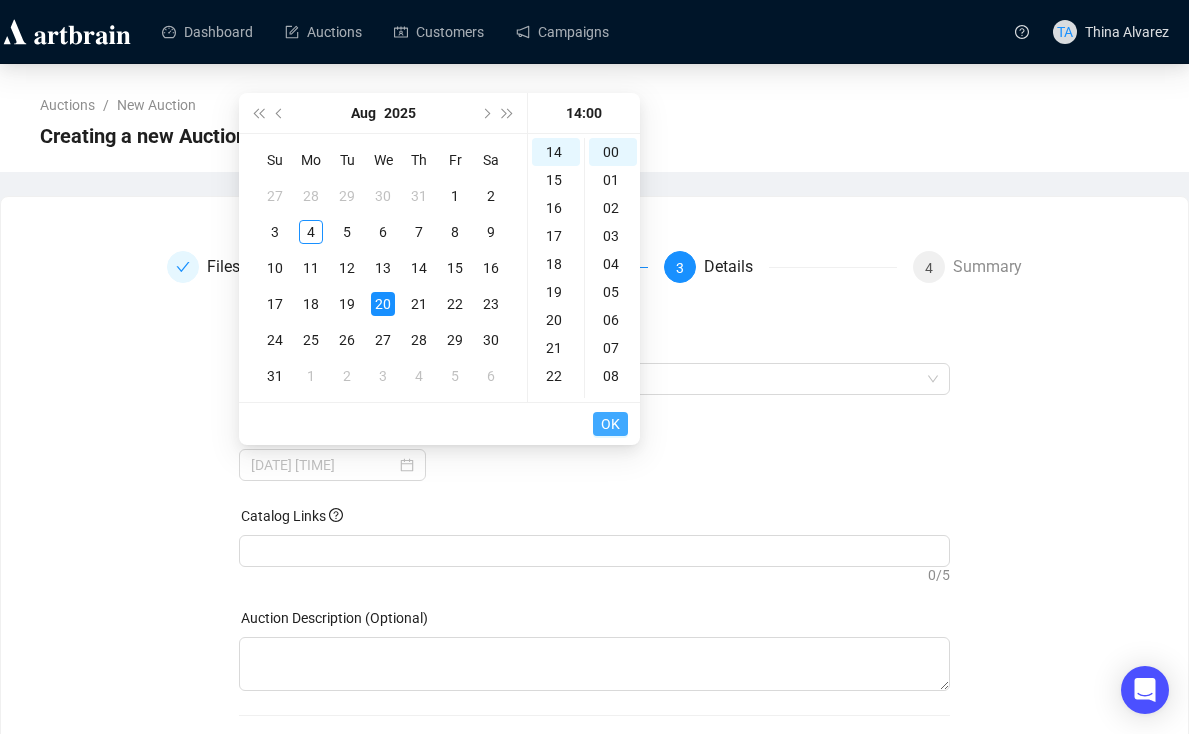 type on "[DATE] [TIME]" 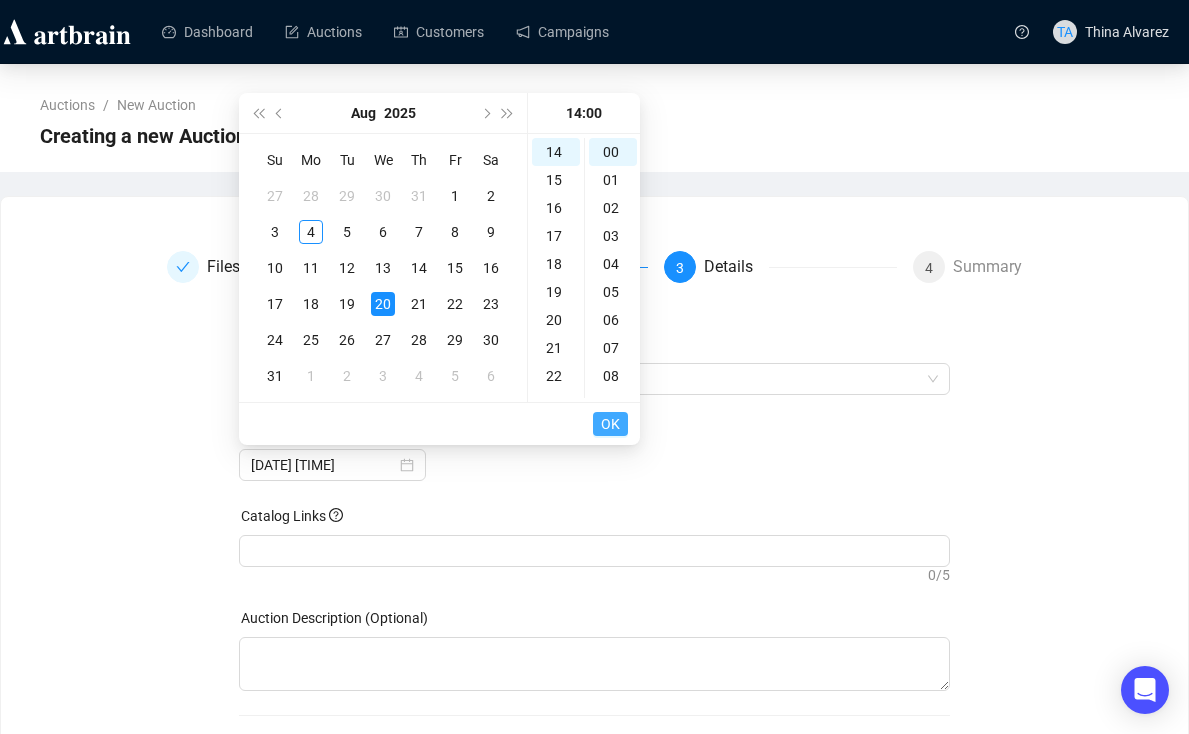 click on "OK" at bounding box center (610, 424) 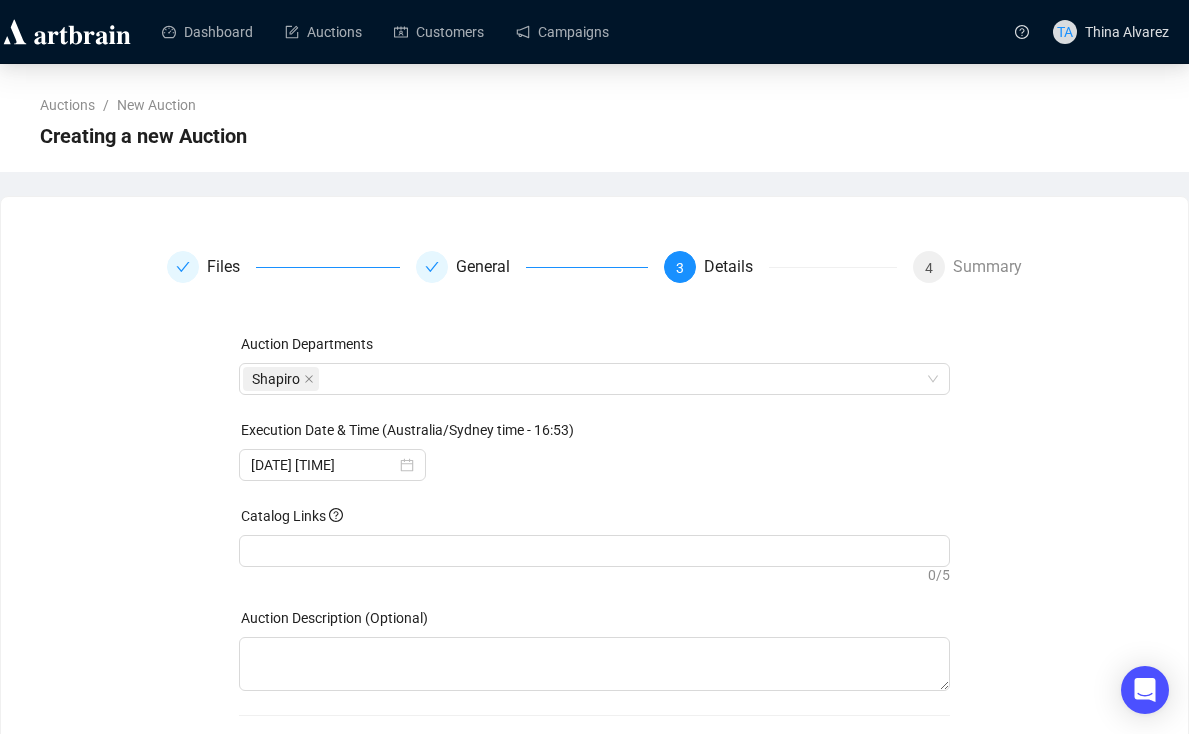 drag, startPoint x: 116, startPoint y: 464, endPoint x: 202, endPoint y: 512, distance: 98.48858 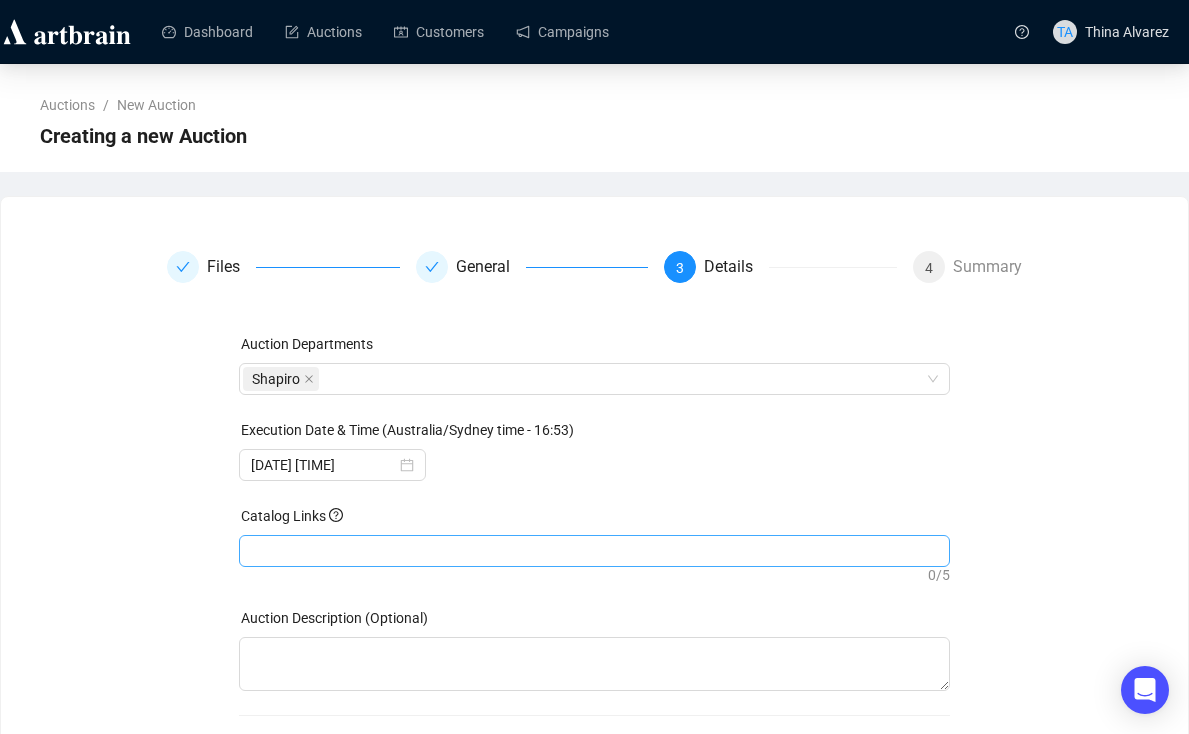 click at bounding box center [595, 551] 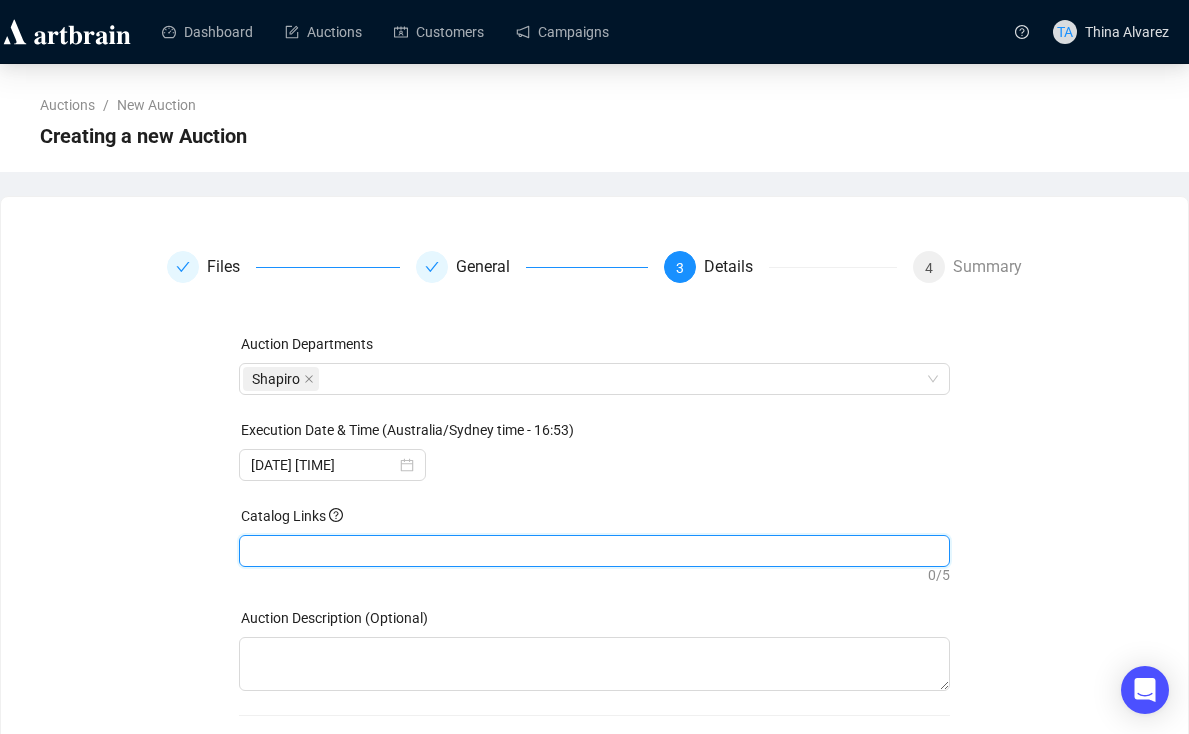 paste on "https://www.shapiro.com.au/auction-catalog/sh272a-session-ii-fine-jewellery-watches-and-luxu_E21A40H9NY" 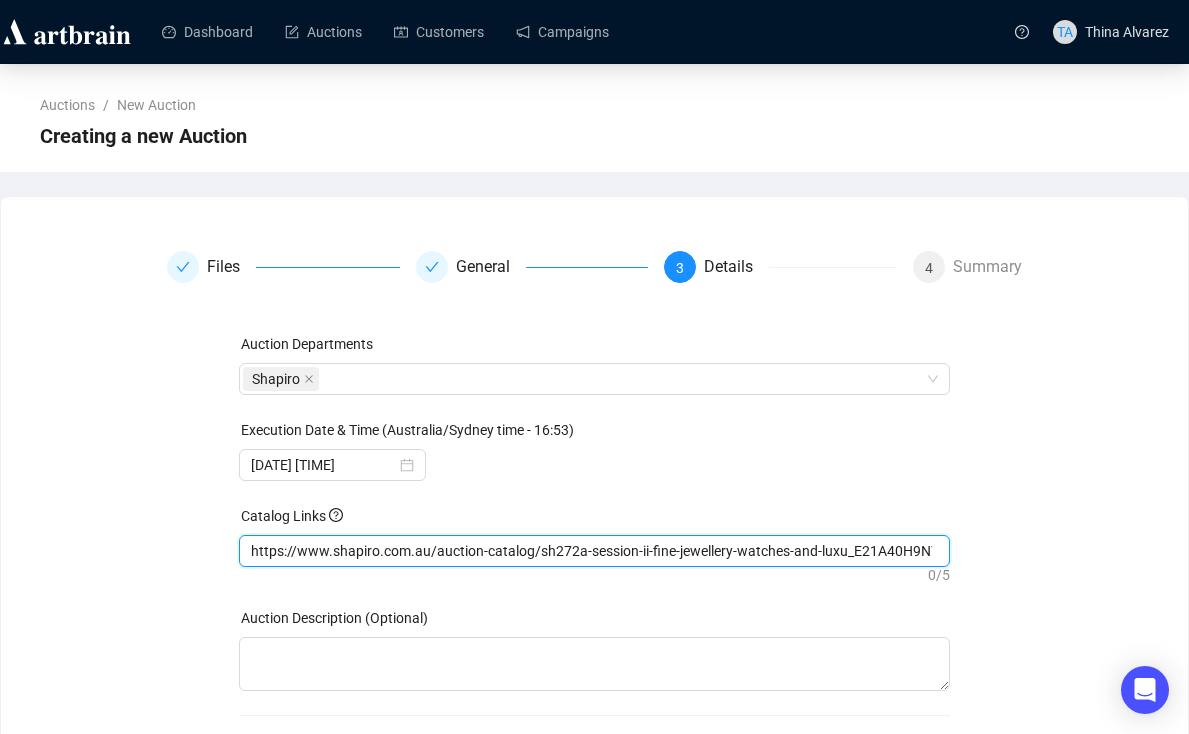 type on "https://www.shapiro.com.au/auction-catalog/sh272a-session-ii-fine-jewellery-watches-and-luxu_E21A40H9NY" 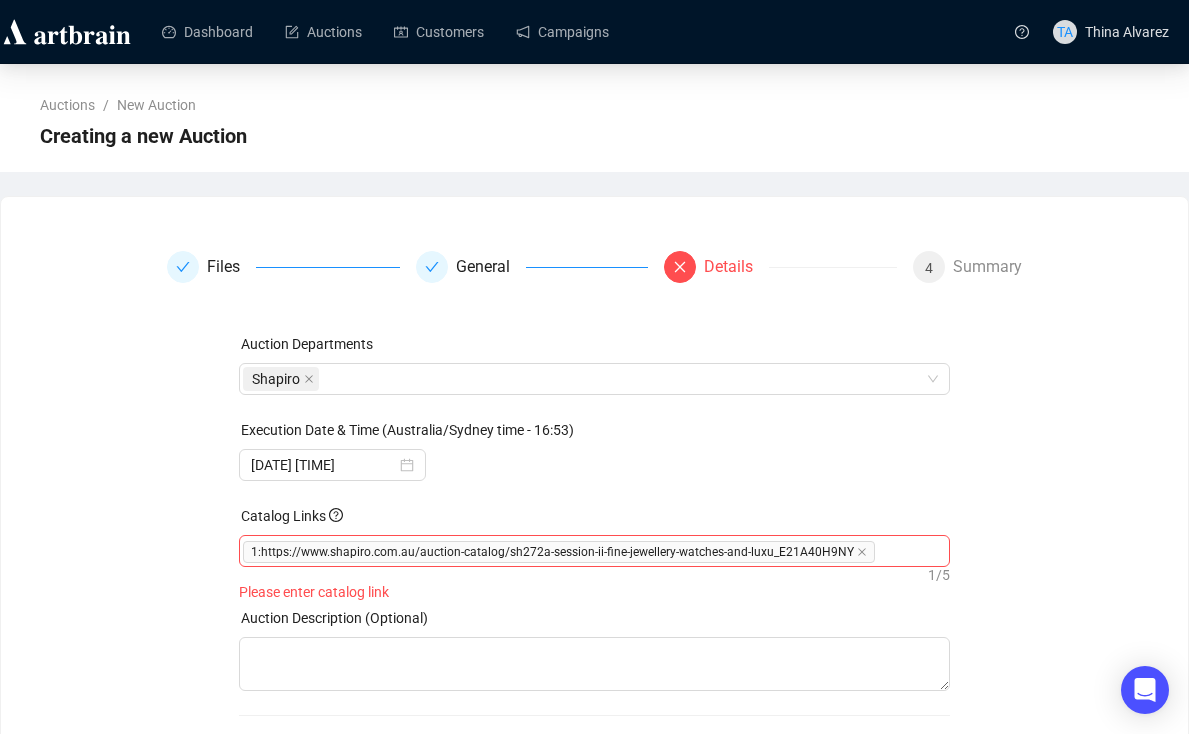 click on "Files General Details 4 Summary Auction Departments Shapiro   Execution Date & Time (Australia/Sydney time - 16:53) [DATE] [TIME]   Catalog Links   1 :  https://www.shapiro.com.au/auction-catalog/sh272a-session-ii-fine-jewellery-watches-and-luxu_E21A40H9NY   1  /  5 Please enter catalog link Auction Description (Optional) Back Next" at bounding box center [594, 511] 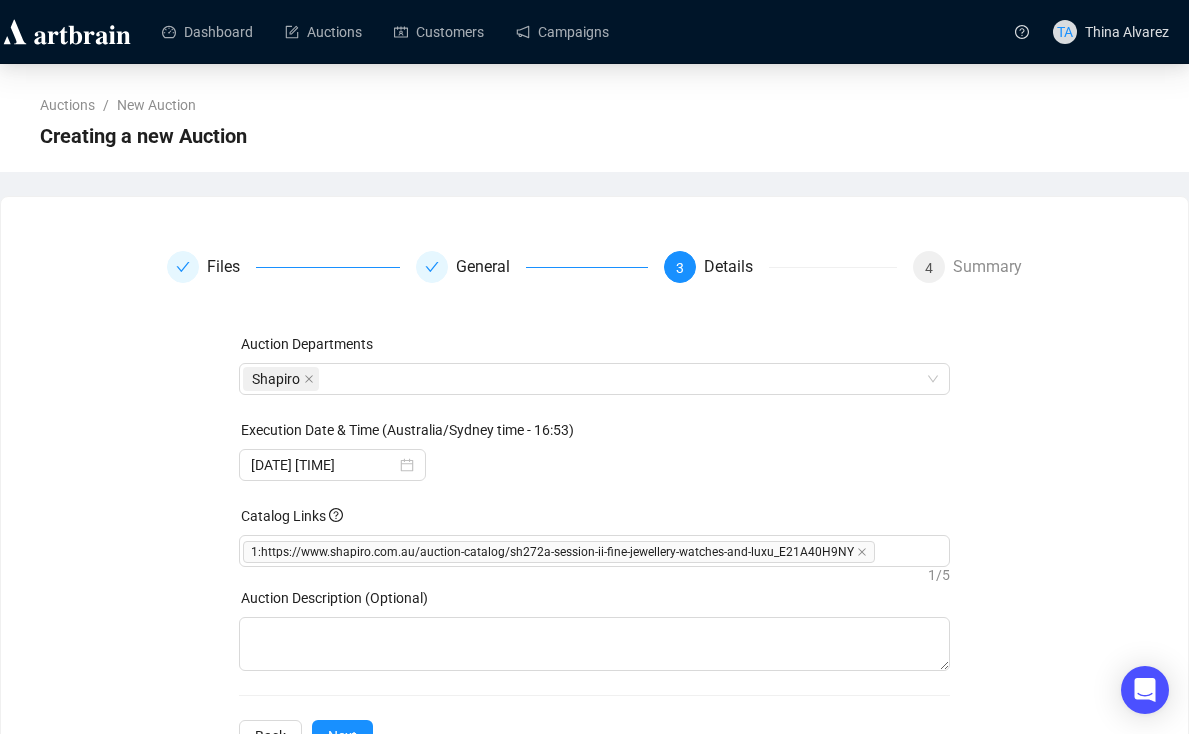 scroll, scrollTop: 76, scrollLeft: 0, axis: vertical 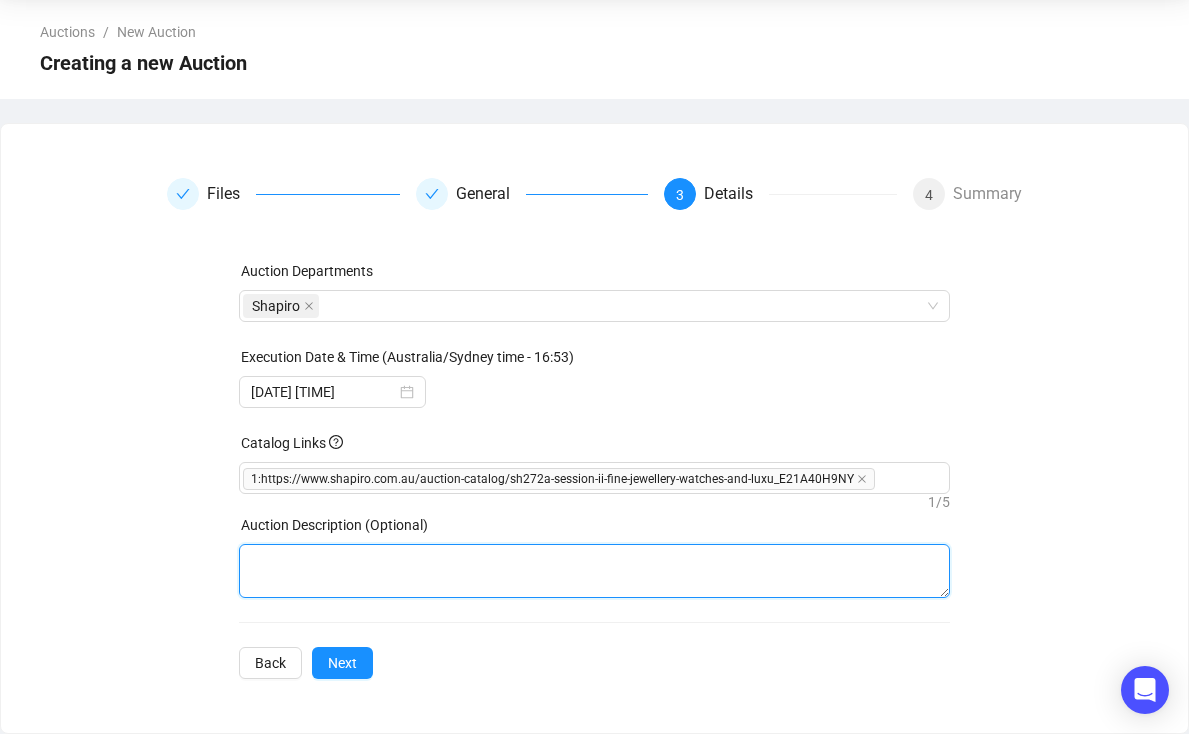 click at bounding box center [595, 571] 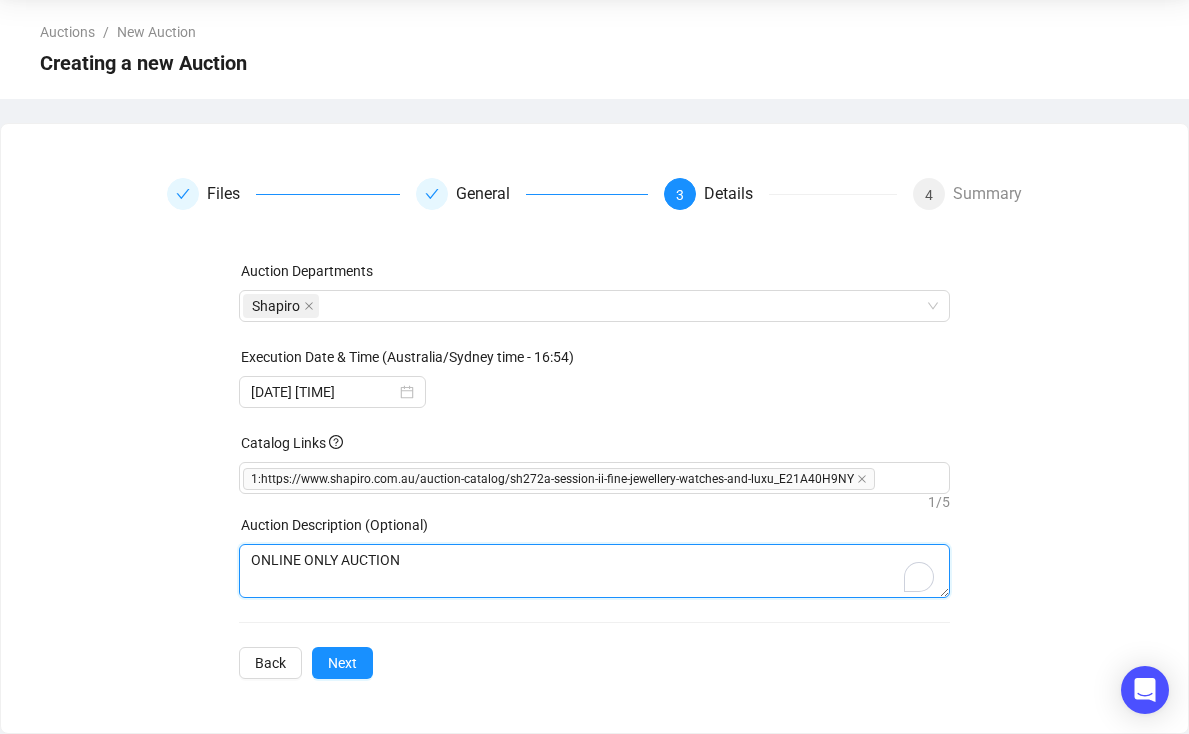 type on "ONLINE ONLY AUCTION" 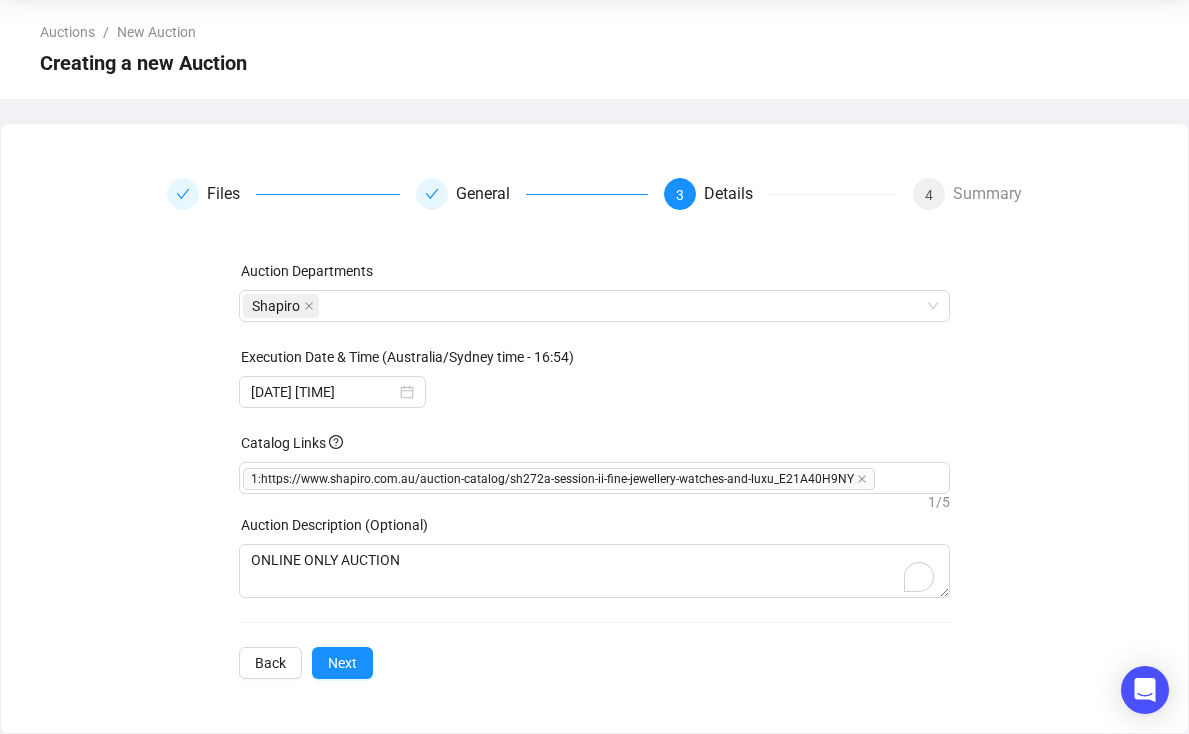 click on "Files General 3 Details 4 Summary Auction Departments Shapiro   Execution Date & Time (Australia/Sydney time - 16:54) [DATE] [TIME]   Catalog Links   1 :  https://www.shapiro.com.au/auction-catalog/sh272a-session-ii-fine-jewellery-watches-and-luxu_E21A40H9NY   1  /  5 Auction Description (Optional) ONLINE ONLY AUCTION Back Next" at bounding box center (594, 428) 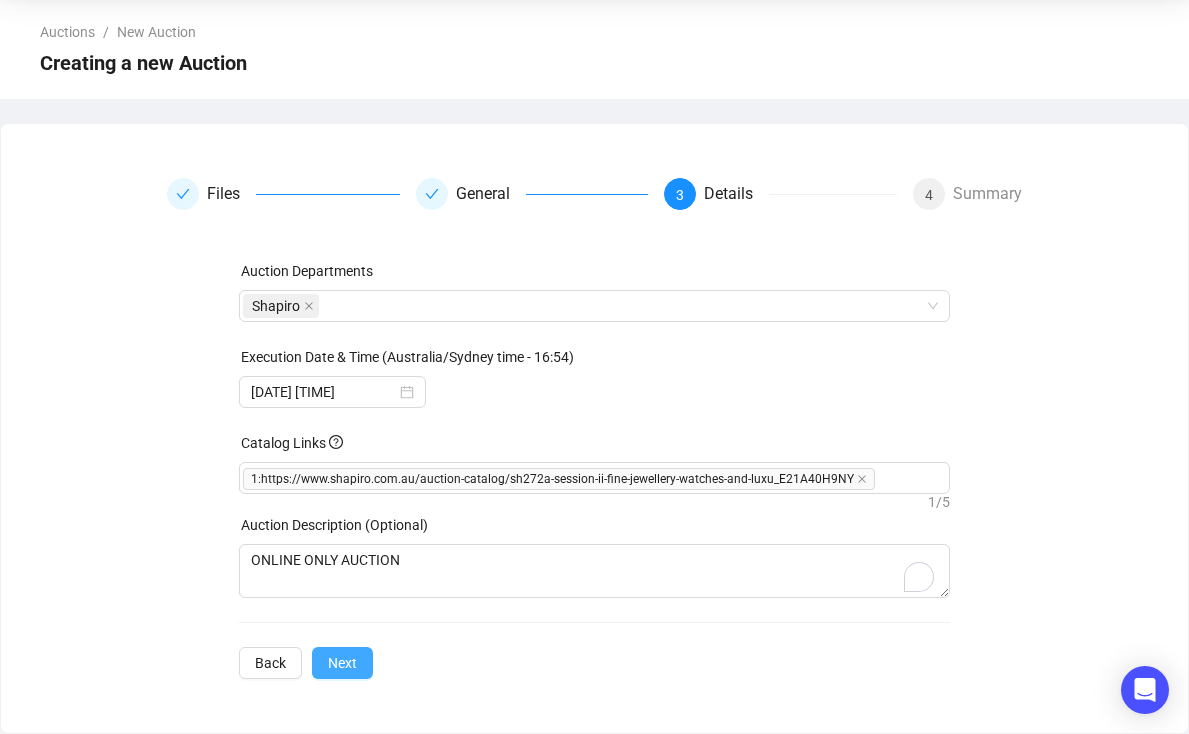 click on "Next" at bounding box center [342, 663] 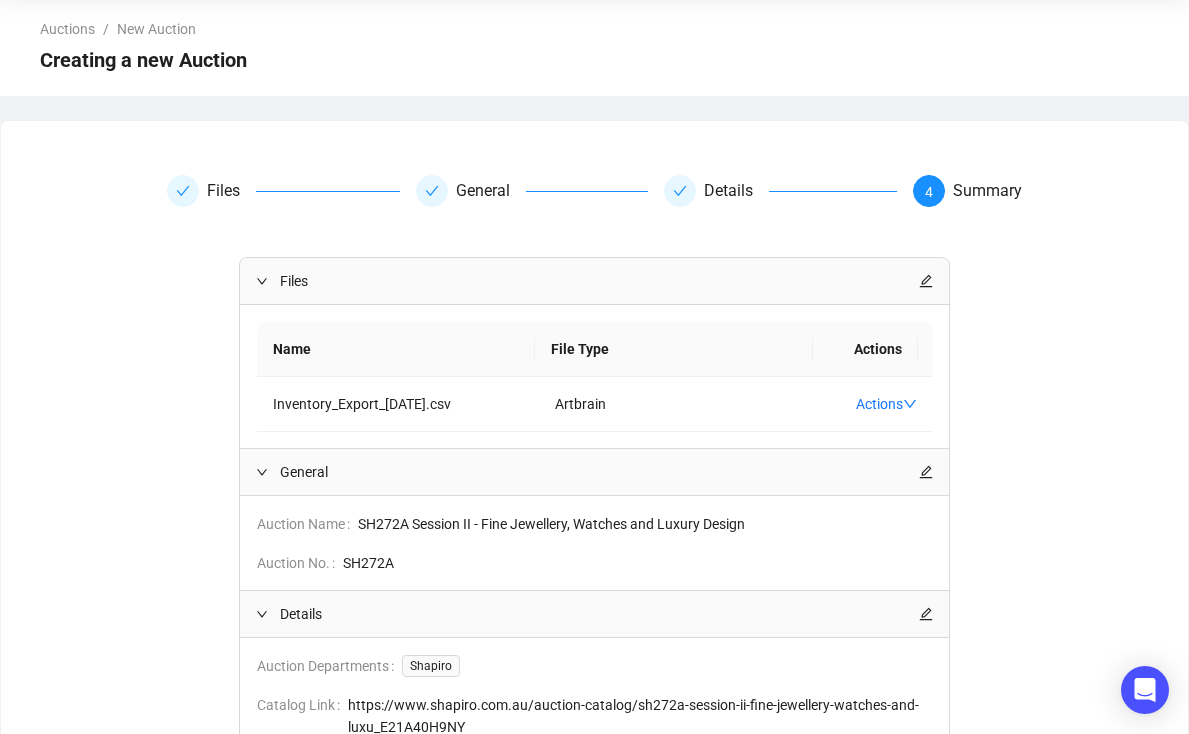 scroll, scrollTop: 337, scrollLeft: 0, axis: vertical 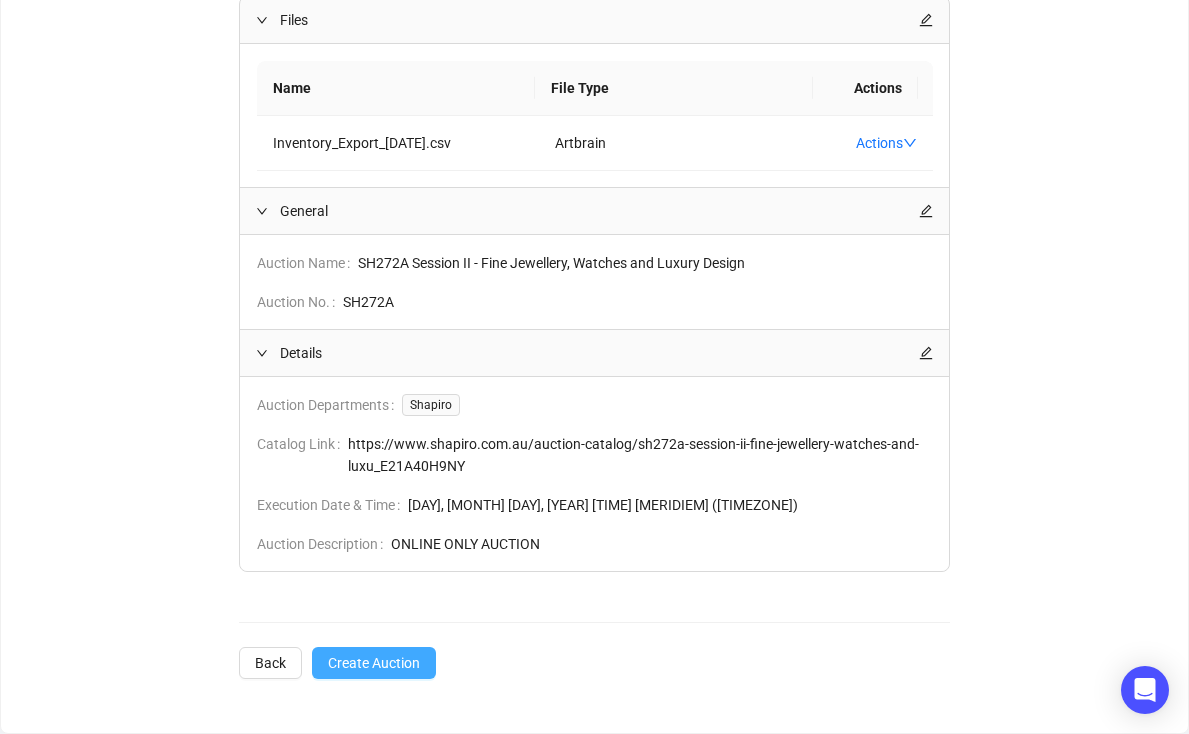 click on "Create Auction" at bounding box center [374, 663] 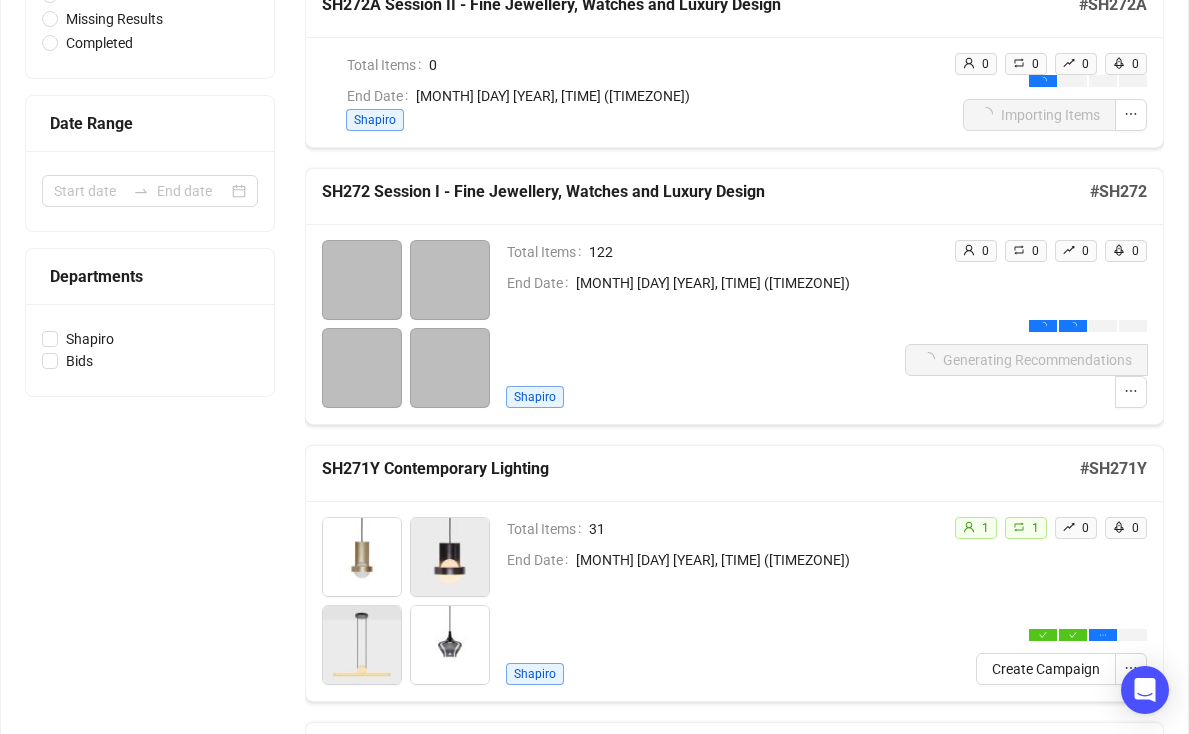 scroll, scrollTop: 137, scrollLeft: 0, axis: vertical 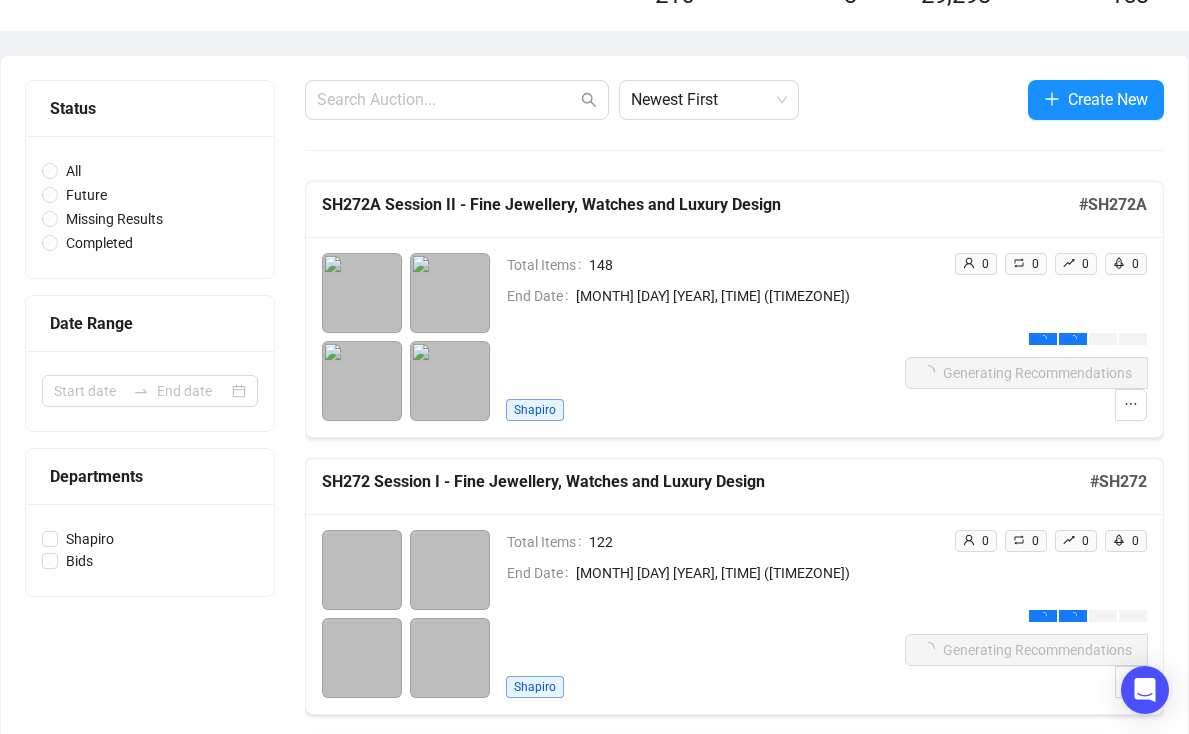 click on "Status All Future Missing Results Completed Date Range Departments Shapiro Bids" at bounding box center (150, 1680) 